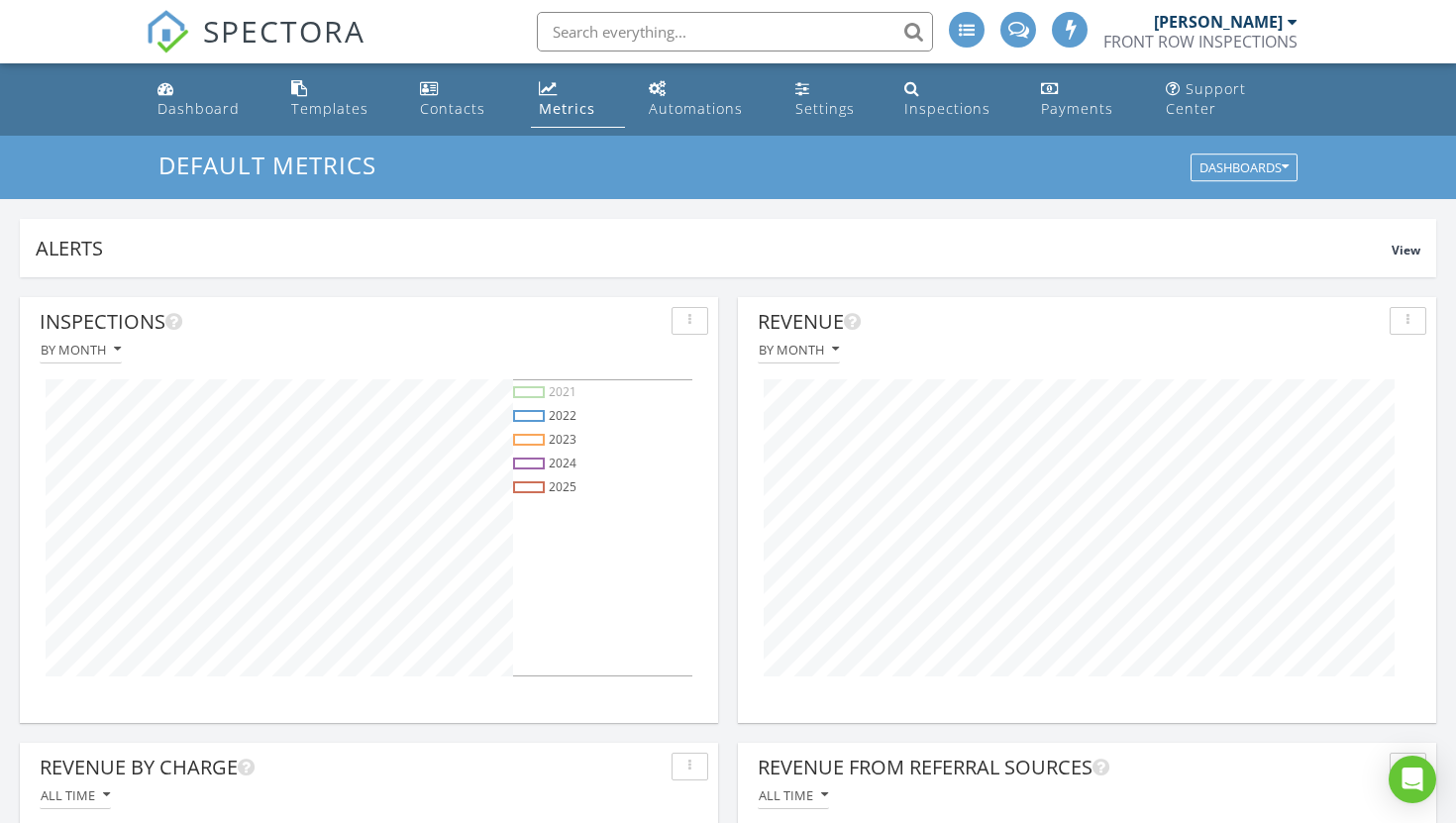 scroll, scrollTop: 104, scrollLeft: 0, axis: vertical 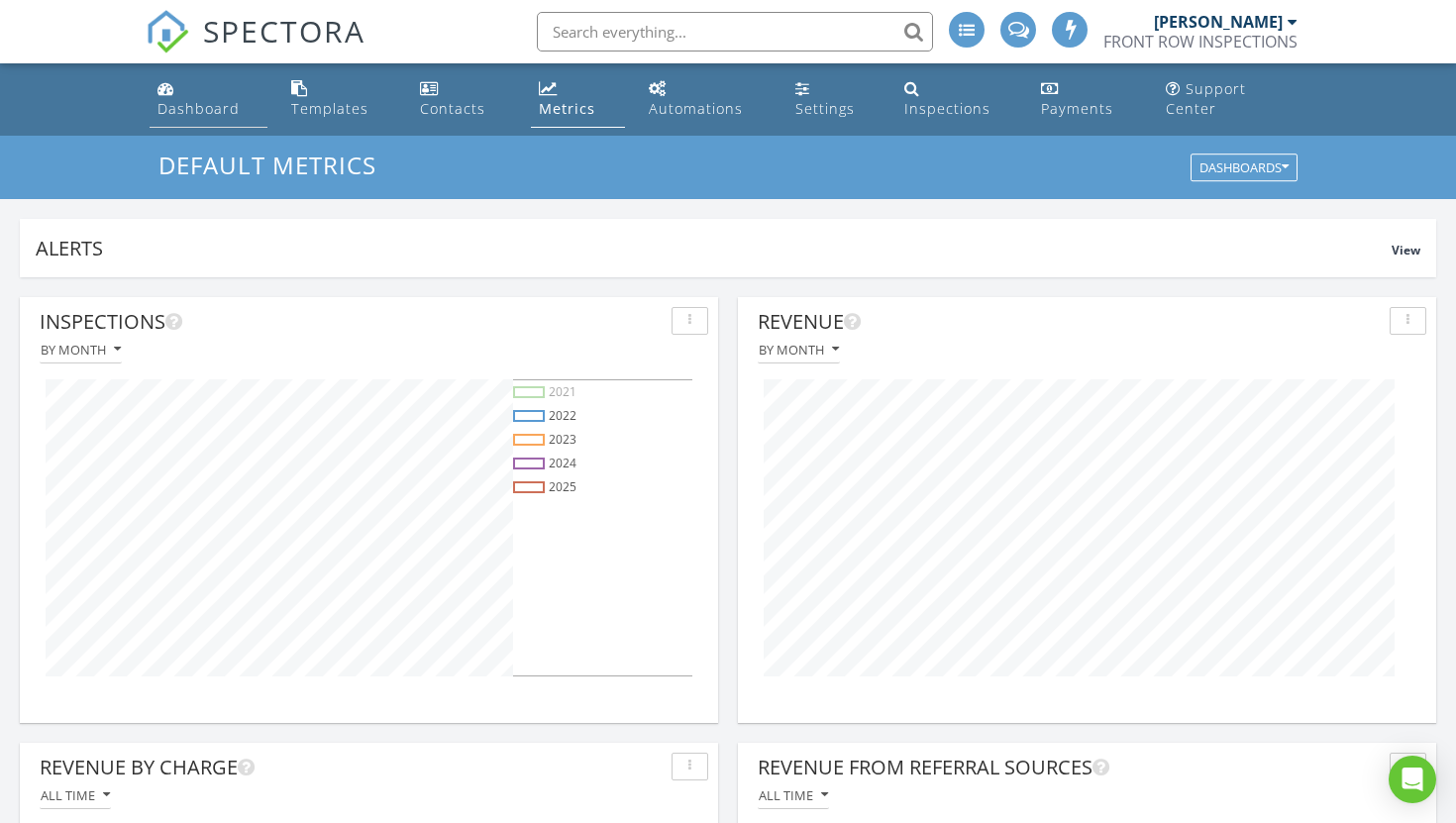 click on "Dashboard" at bounding box center (198, 108) 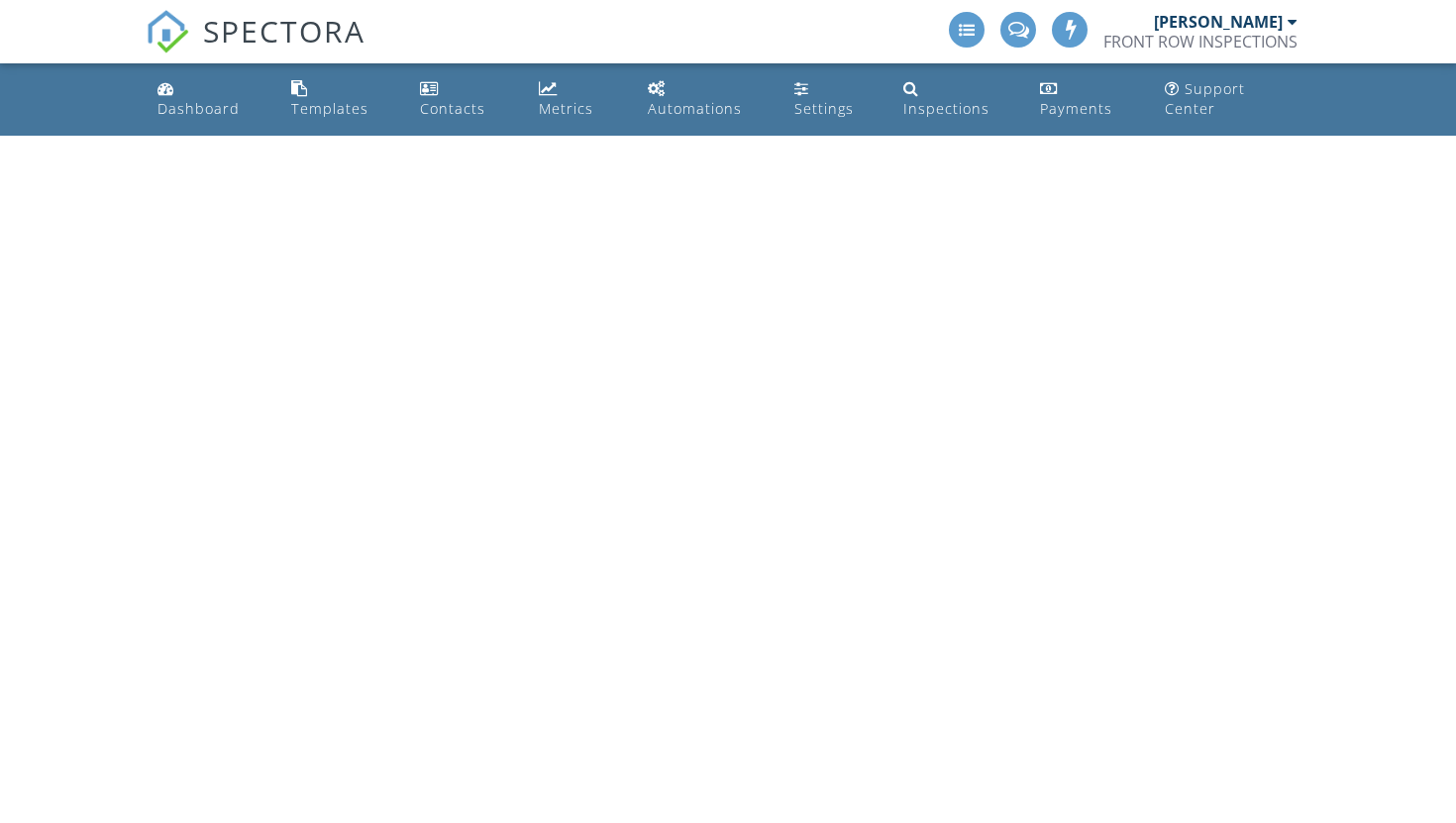 scroll, scrollTop: 0, scrollLeft: 0, axis: both 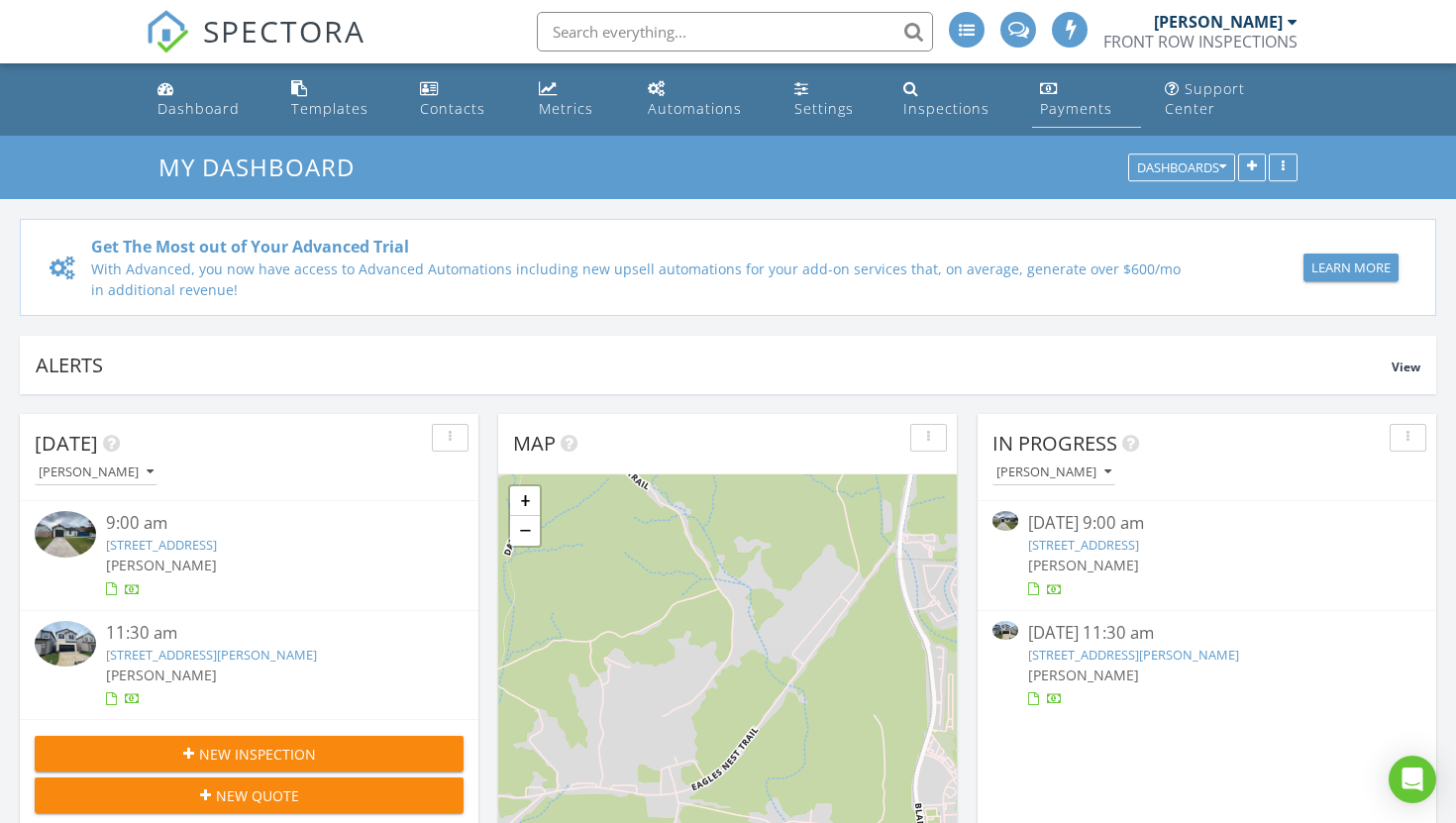 click on "Payments" at bounding box center [1076, 108] 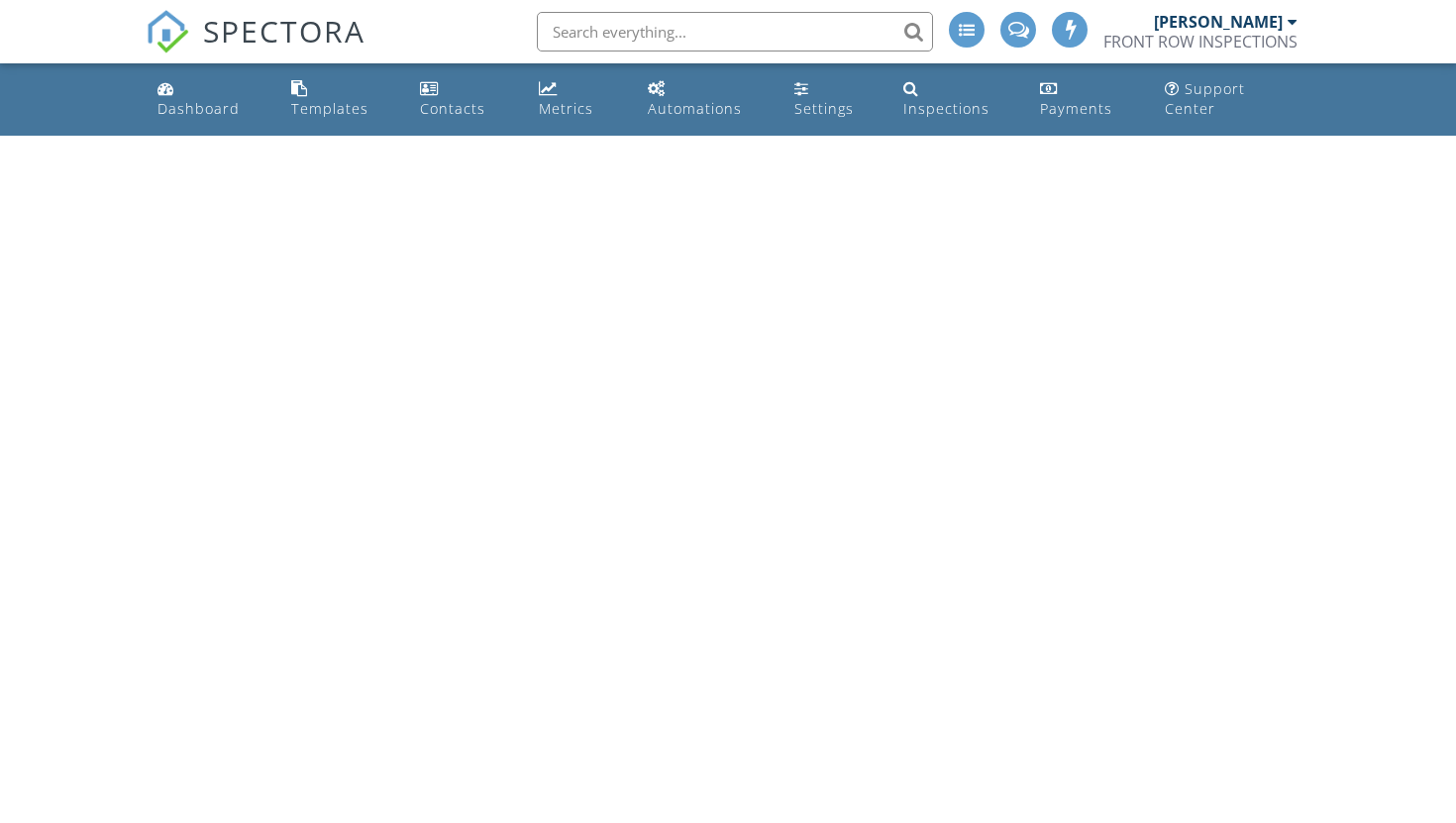 scroll, scrollTop: 0, scrollLeft: 0, axis: both 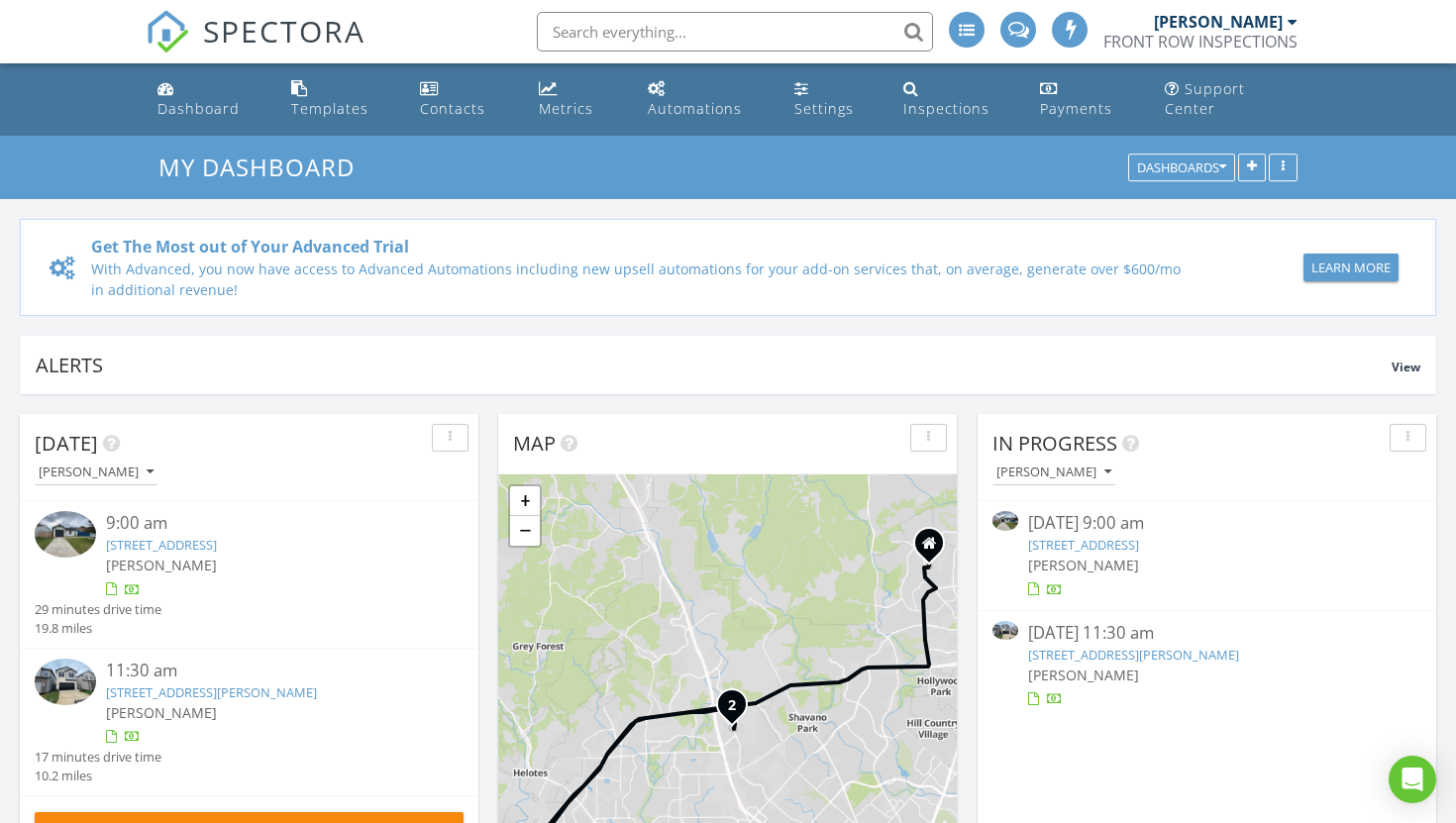 click on "[STREET_ADDRESS]" at bounding box center [1084, 545] 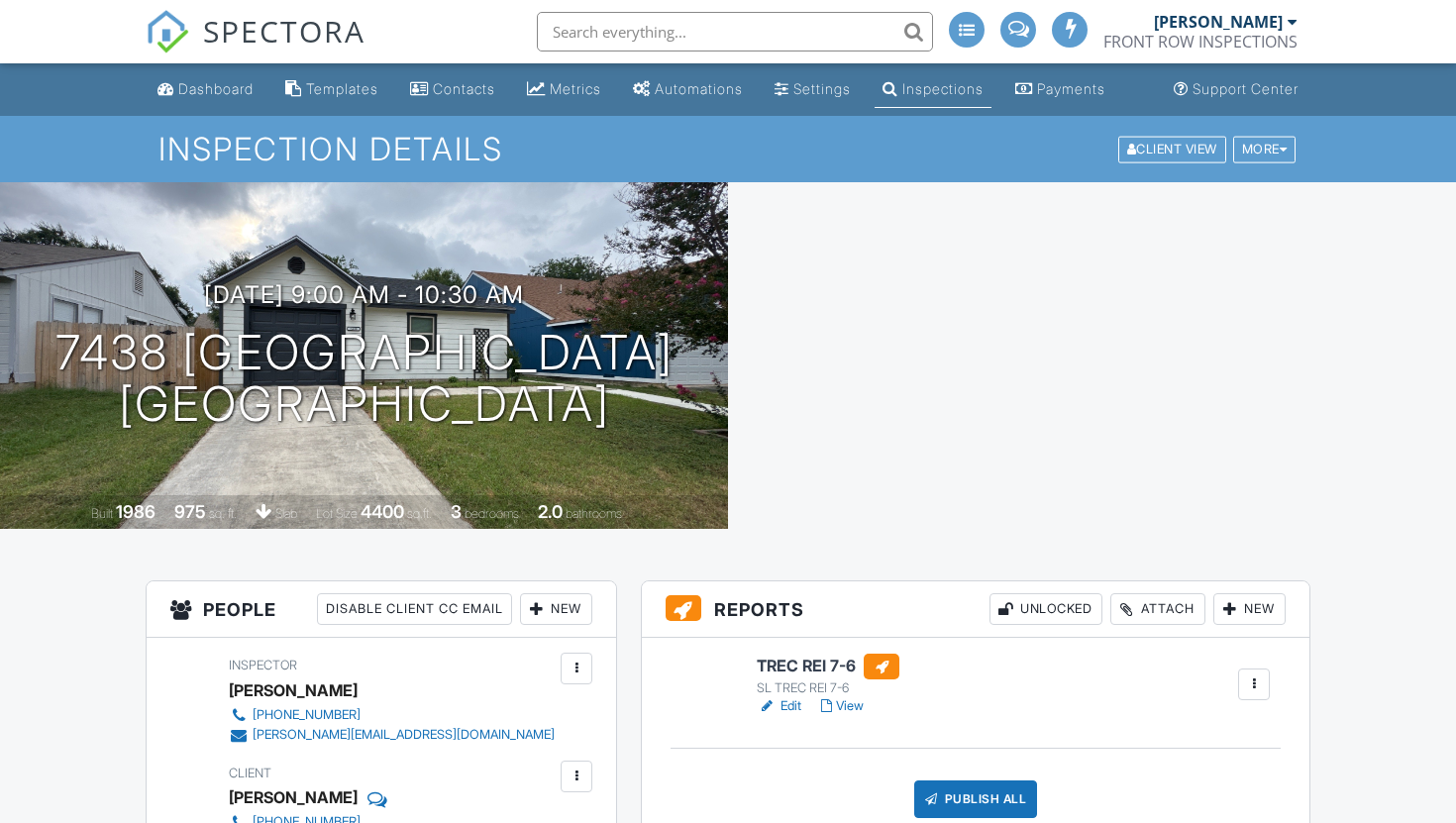 scroll, scrollTop: 0, scrollLeft: 0, axis: both 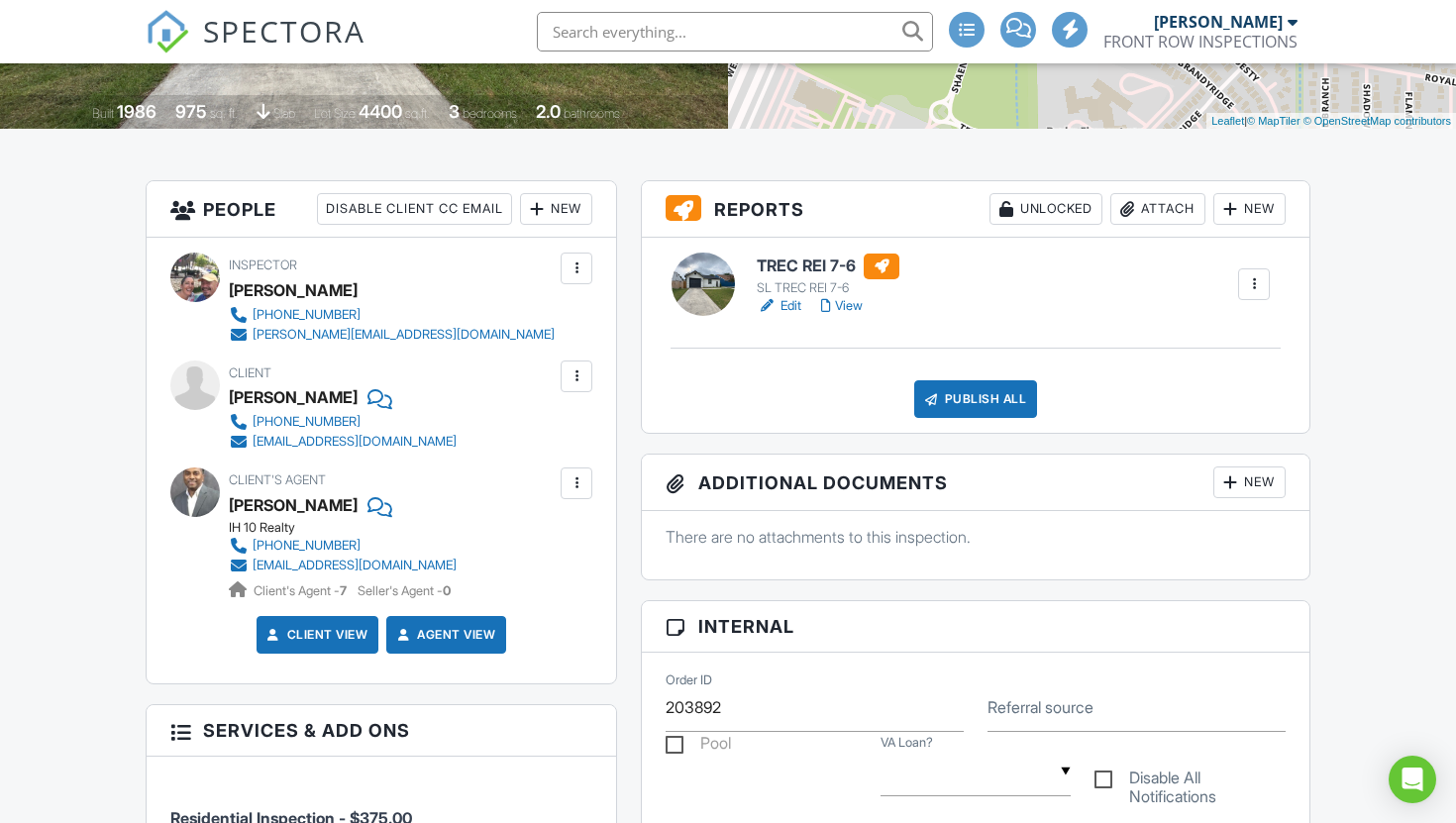 click on "Edit" at bounding box center [779, 306] 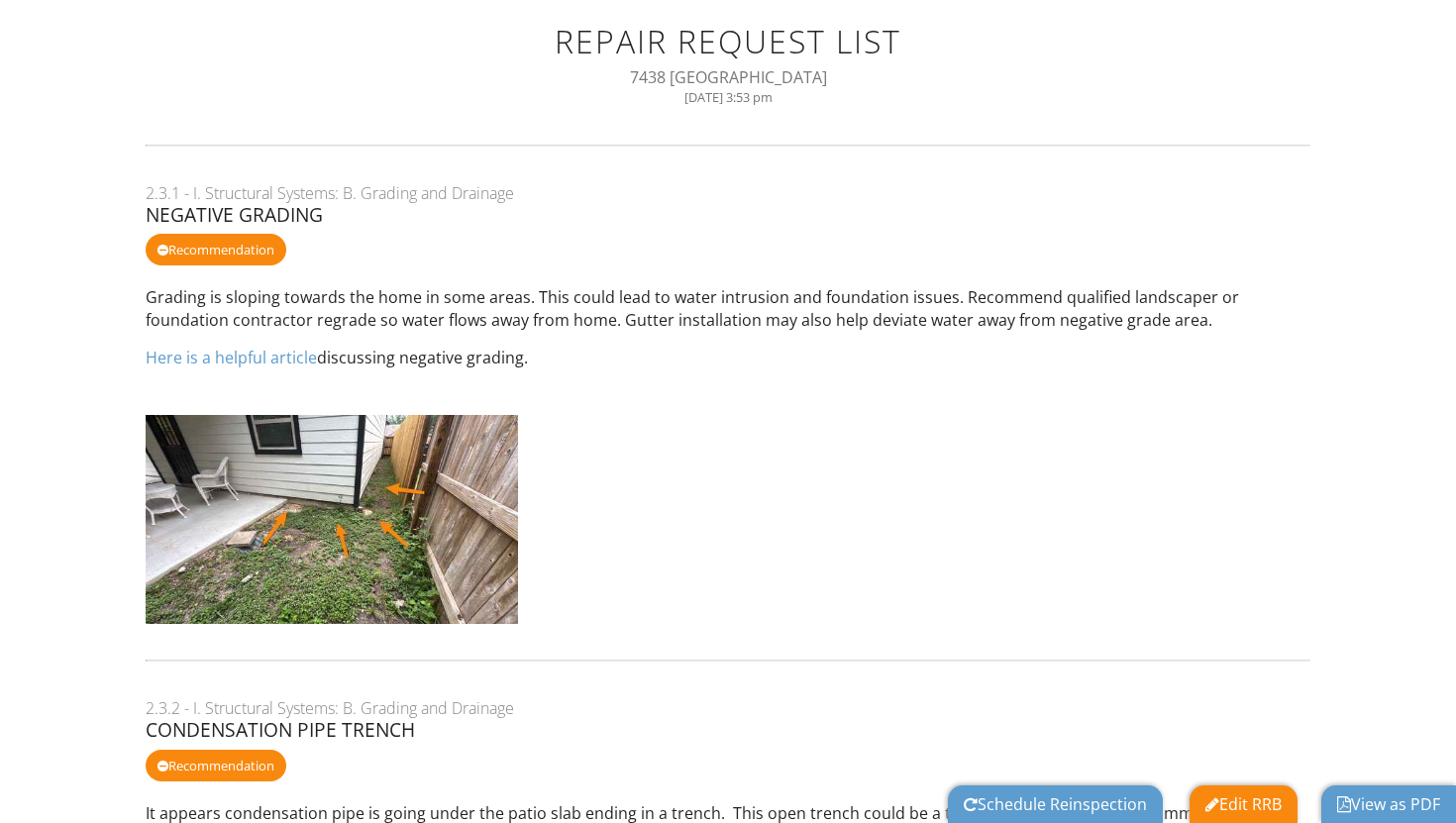 scroll, scrollTop: 0, scrollLeft: 0, axis: both 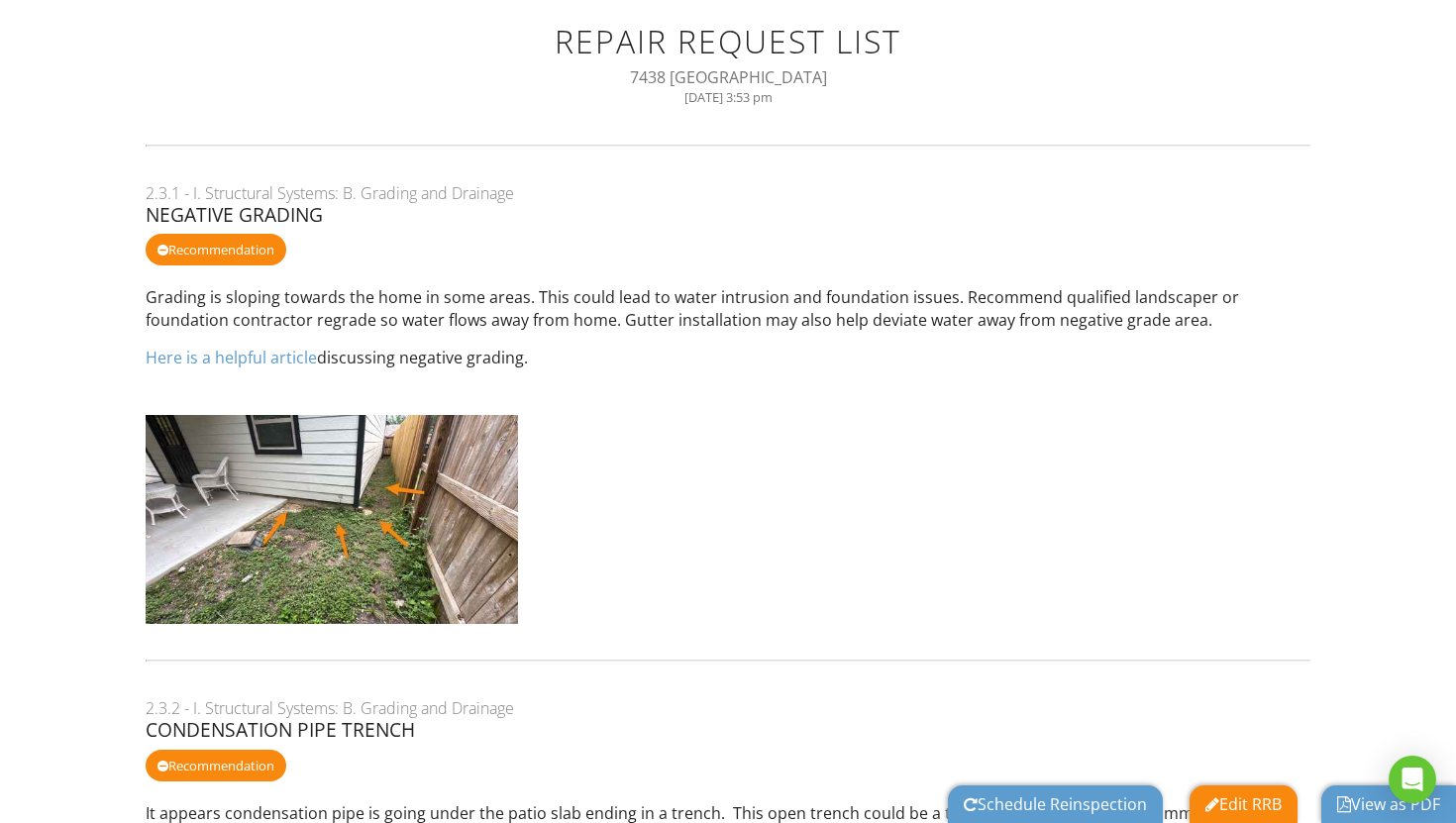 click at bounding box center (1344, 804) 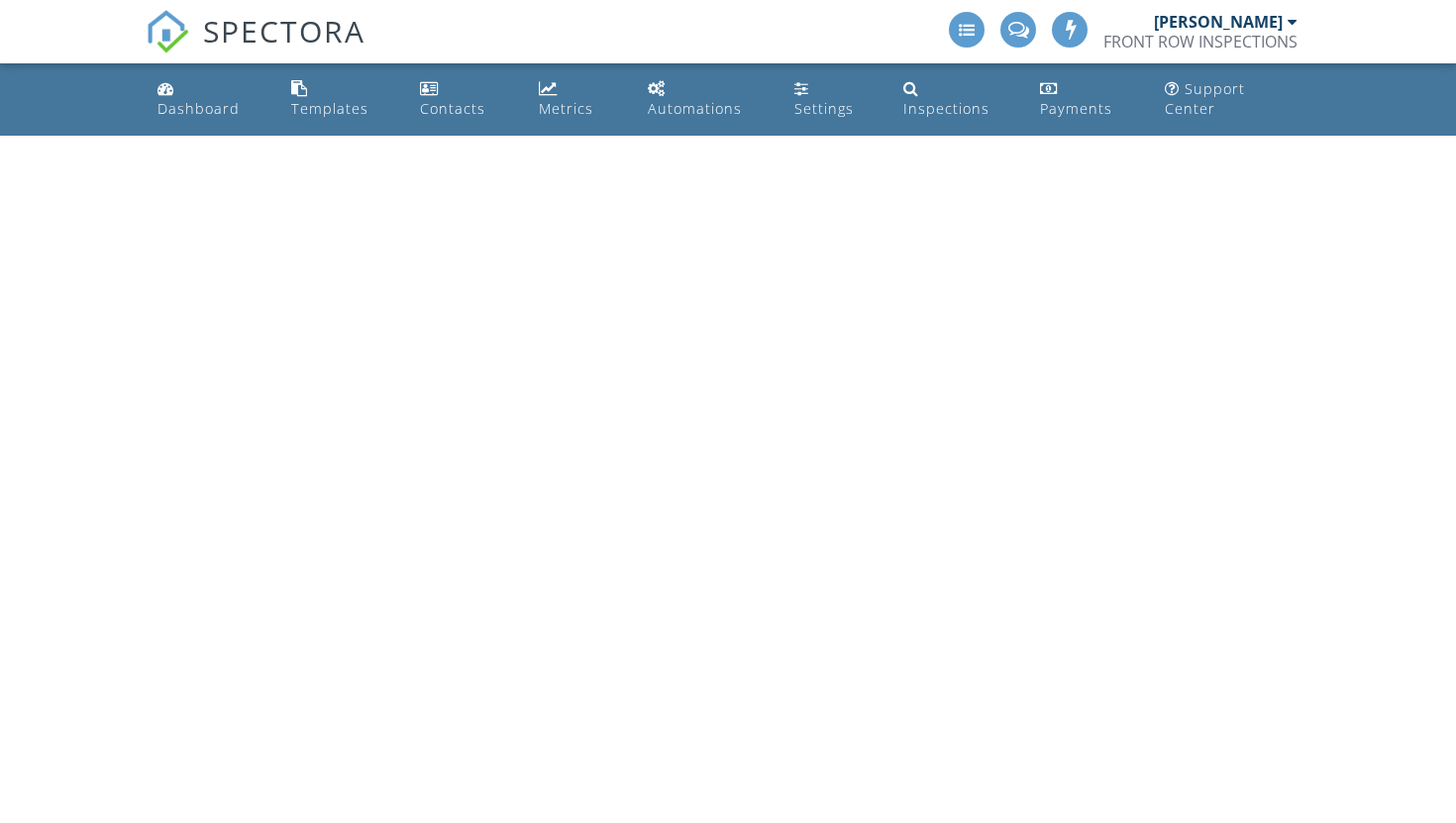 scroll, scrollTop: 0, scrollLeft: 0, axis: both 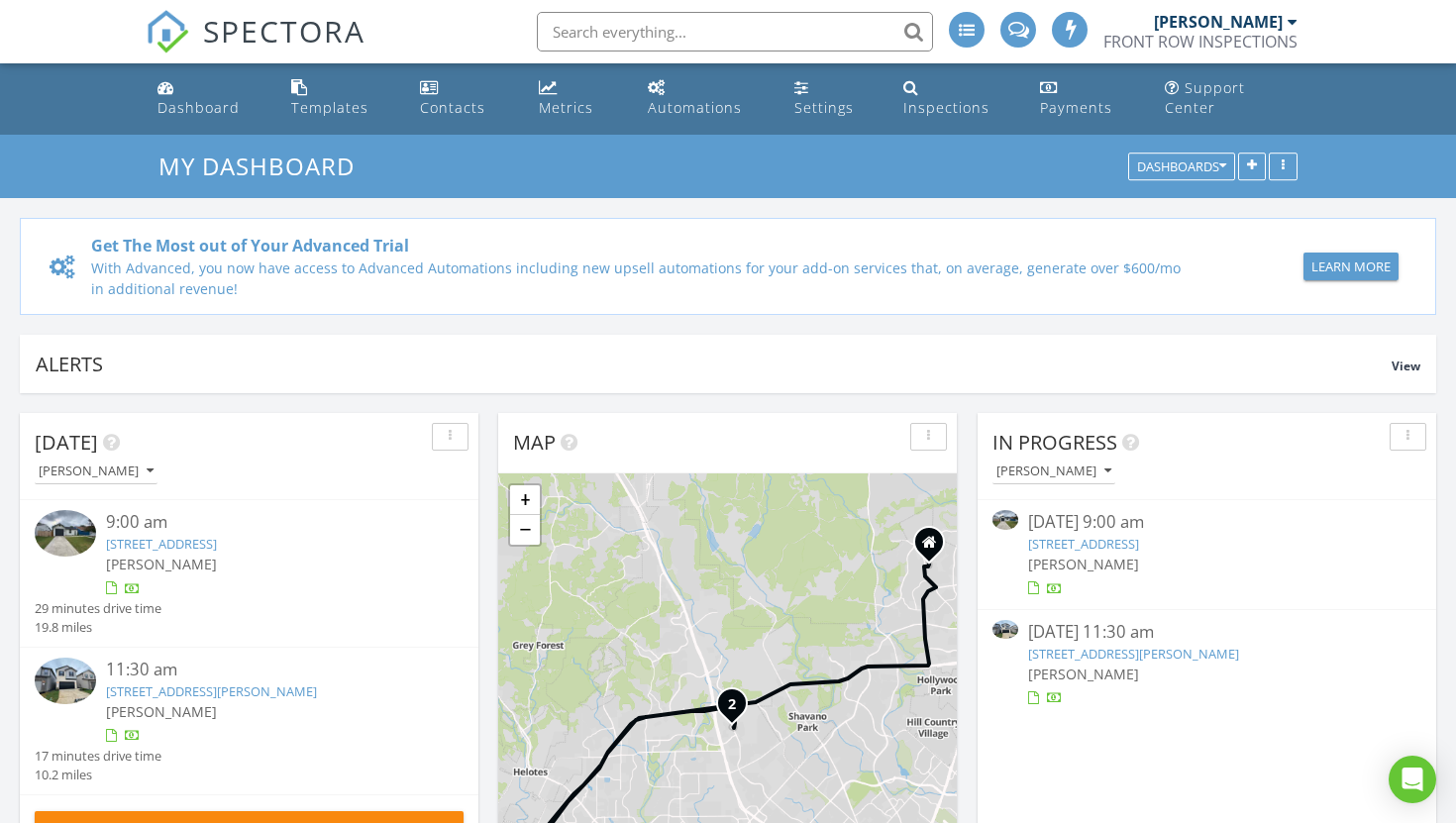 click on "[STREET_ADDRESS]" at bounding box center [1084, 544] 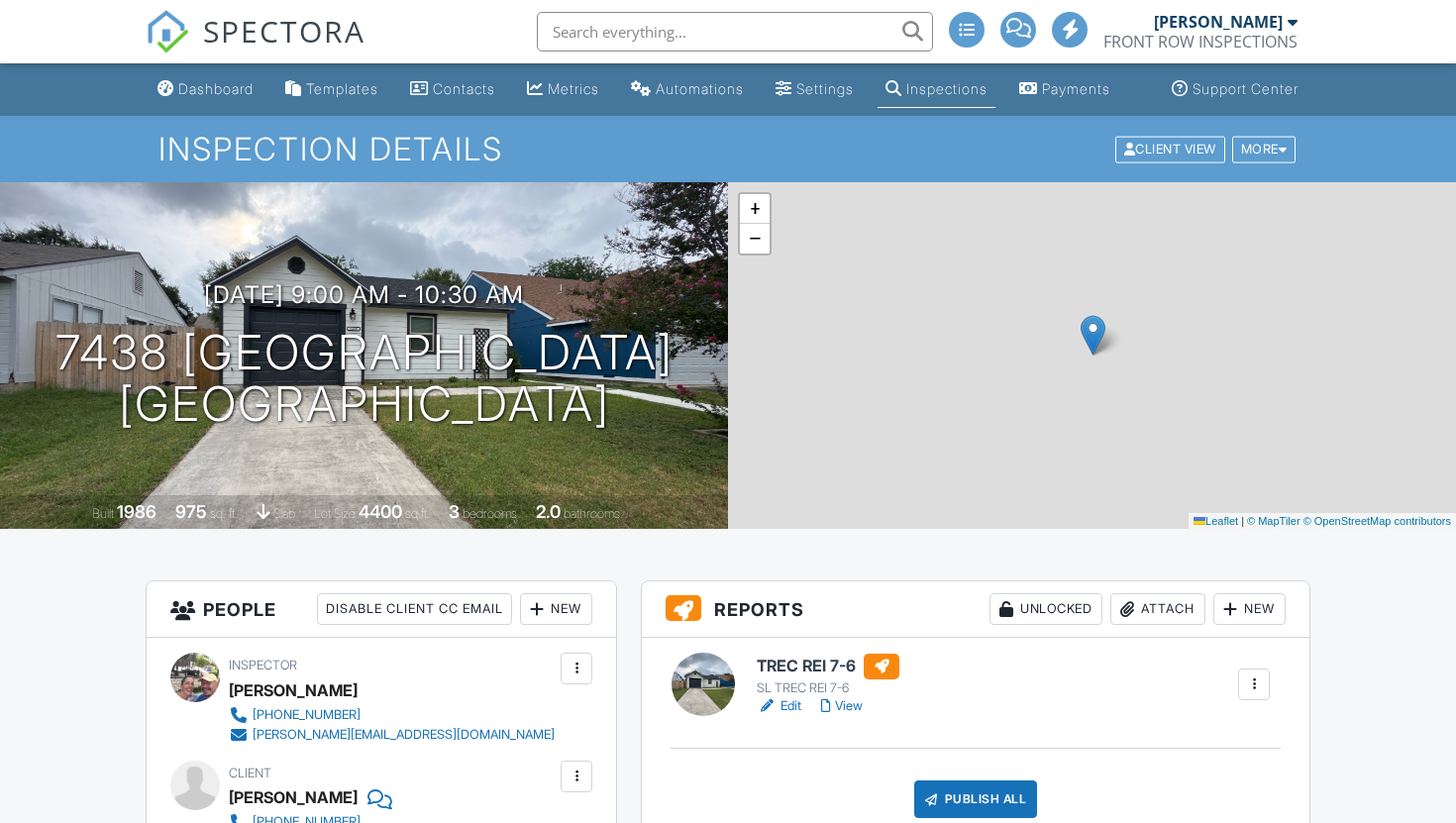 scroll, scrollTop: 0, scrollLeft: 0, axis: both 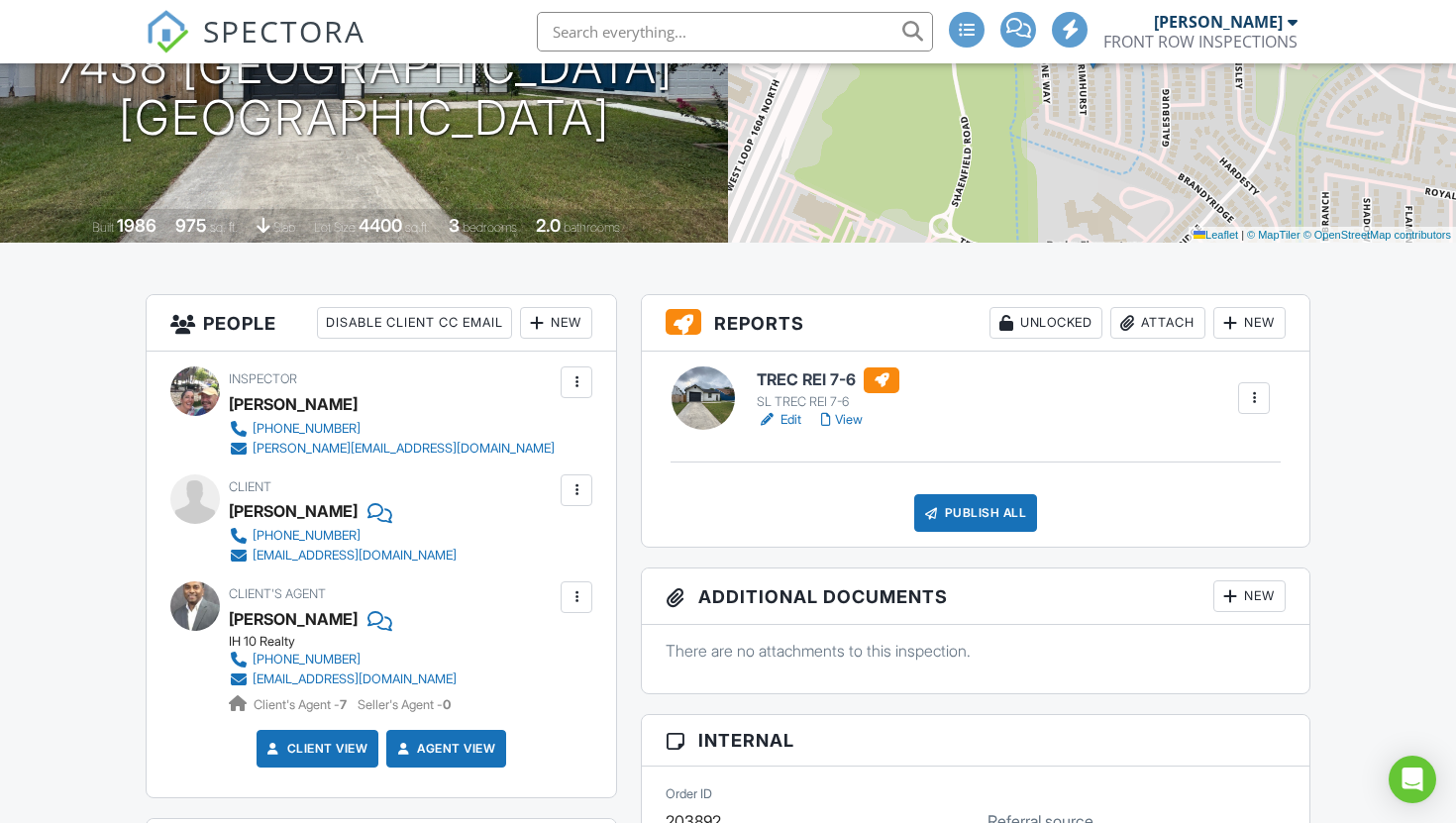 click on "Publish All" at bounding box center (976, 513) 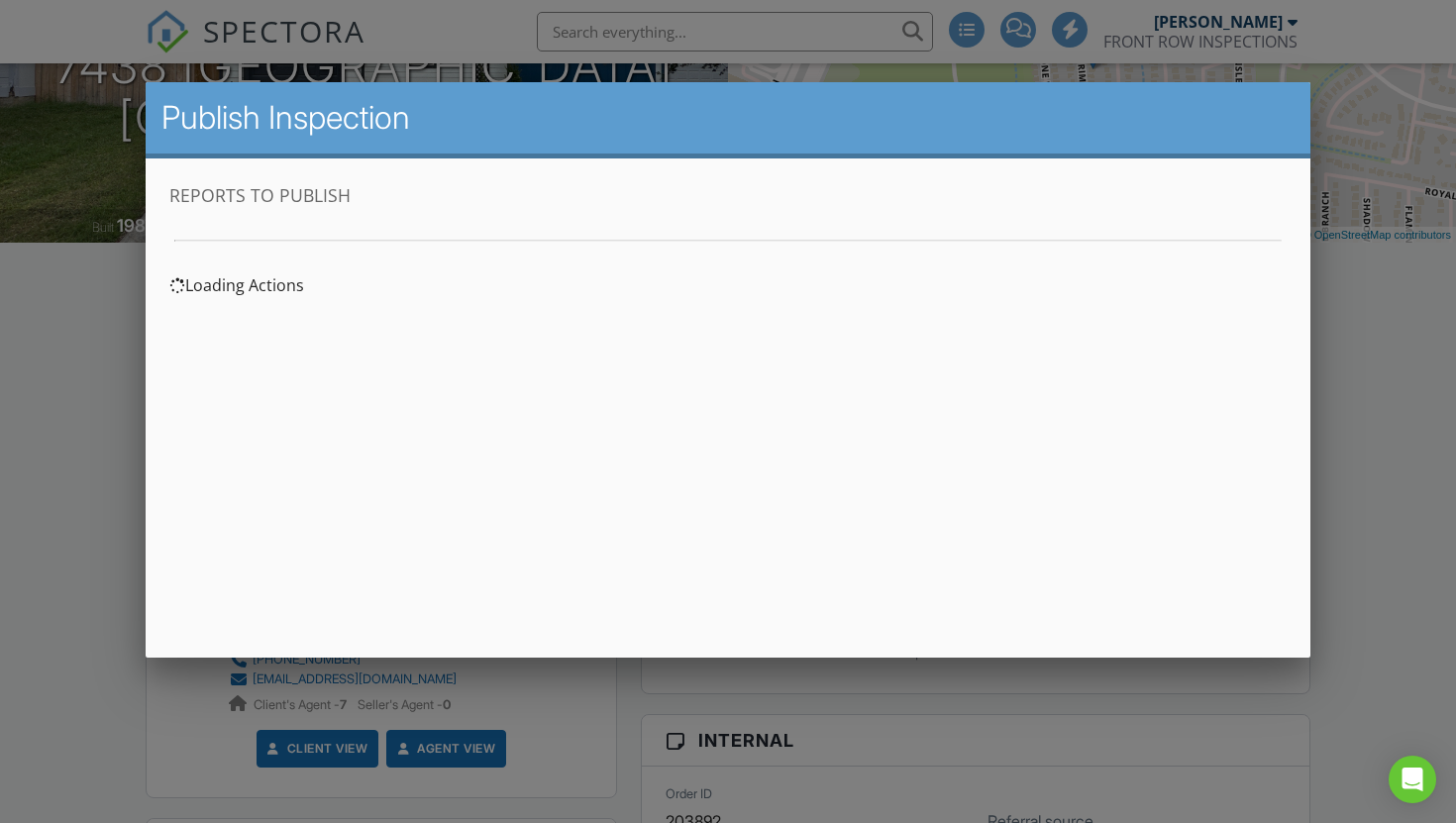 scroll, scrollTop: 0, scrollLeft: 0, axis: both 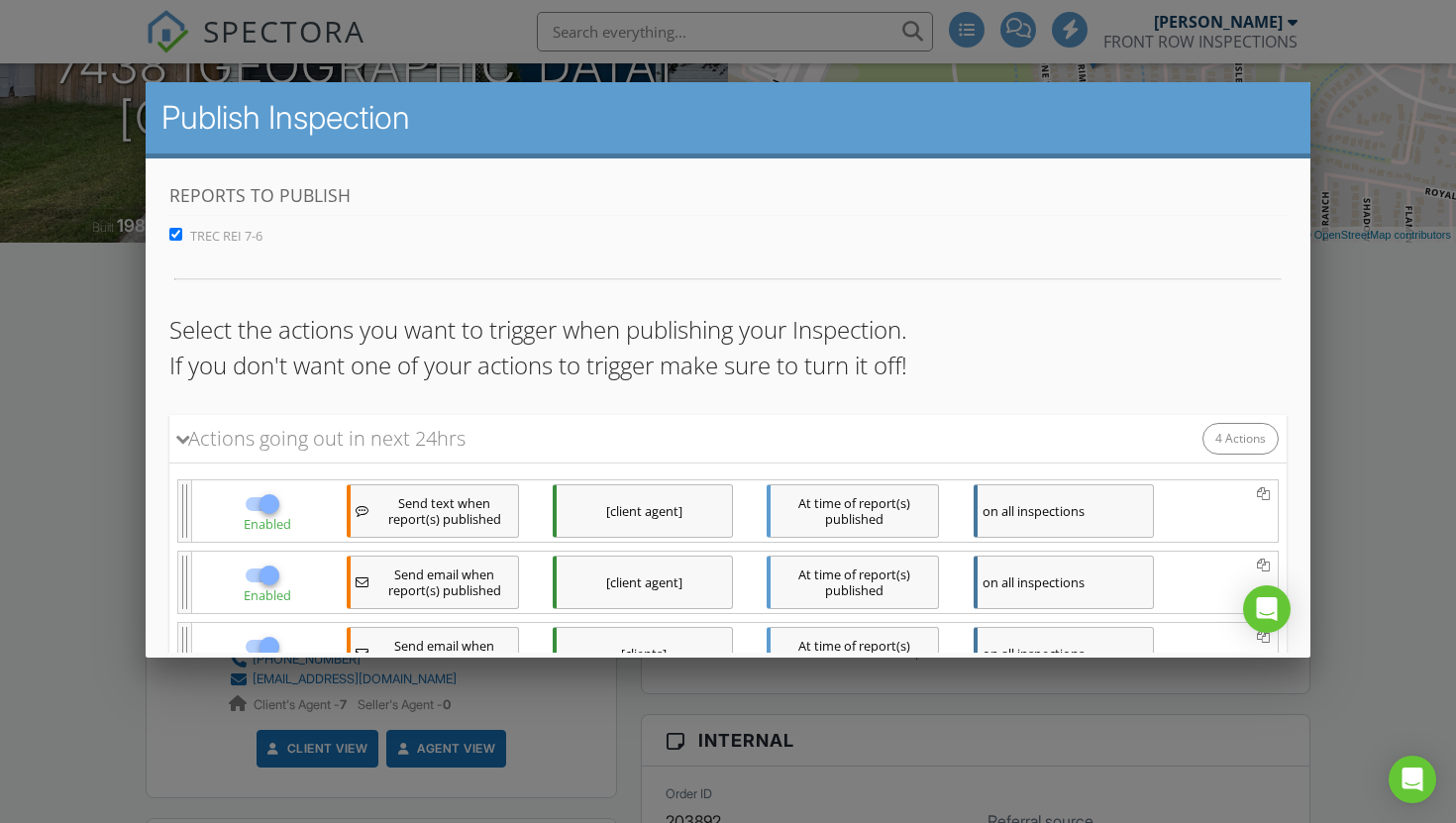 click at bounding box center (728, 415) 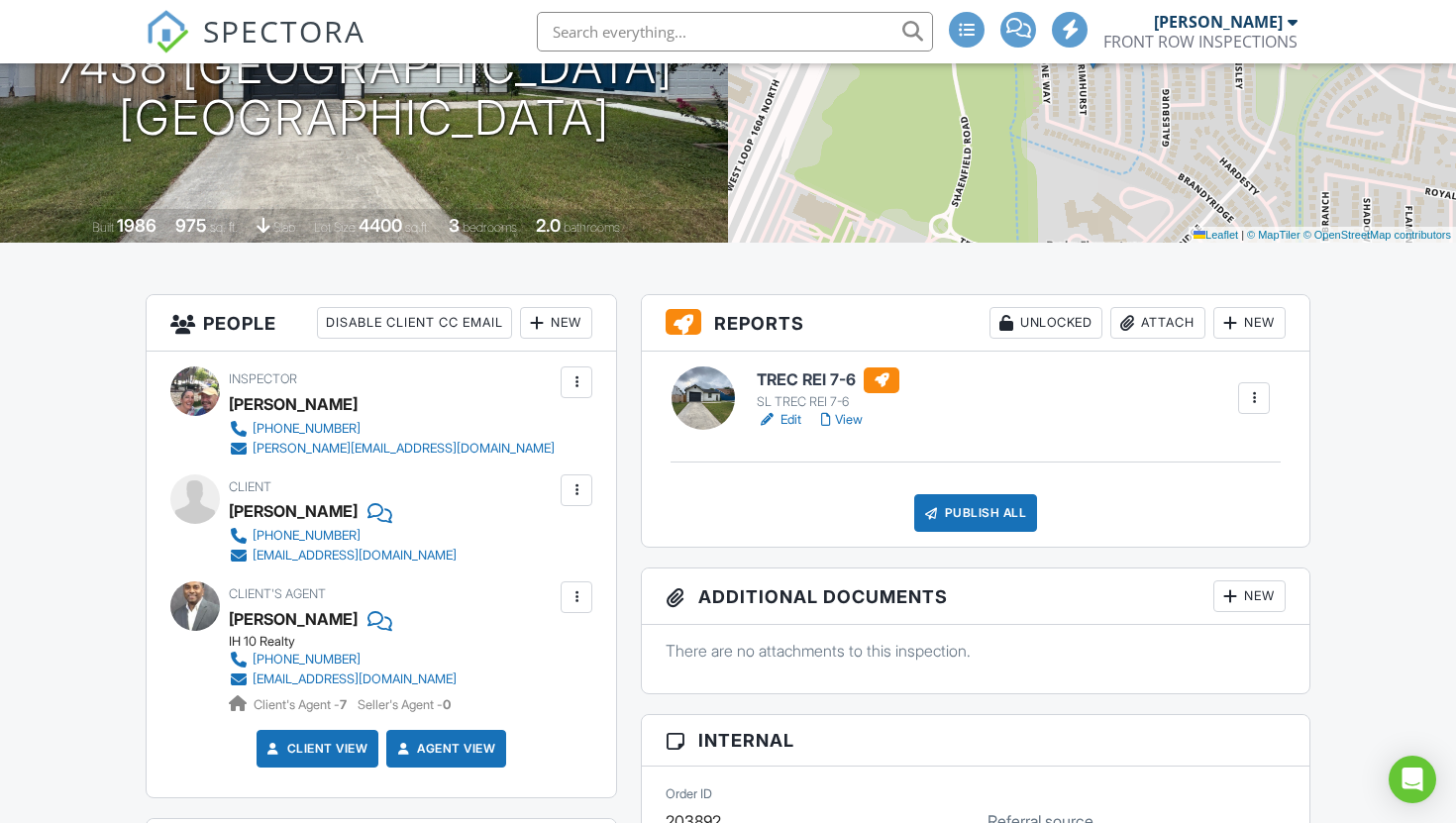 click on "Publish All" at bounding box center [976, 513] 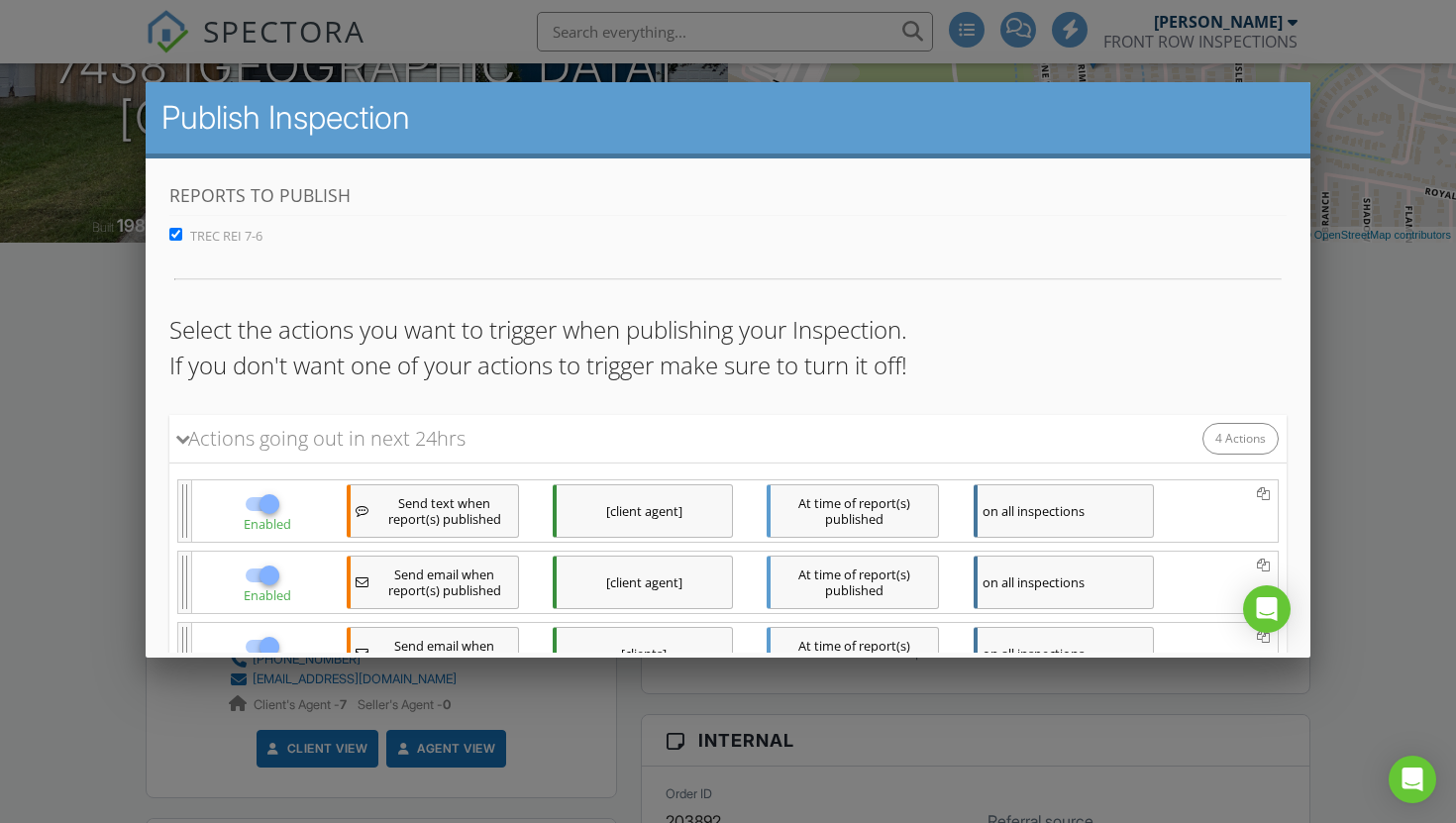 scroll, scrollTop: 237, scrollLeft: 0, axis: vertical 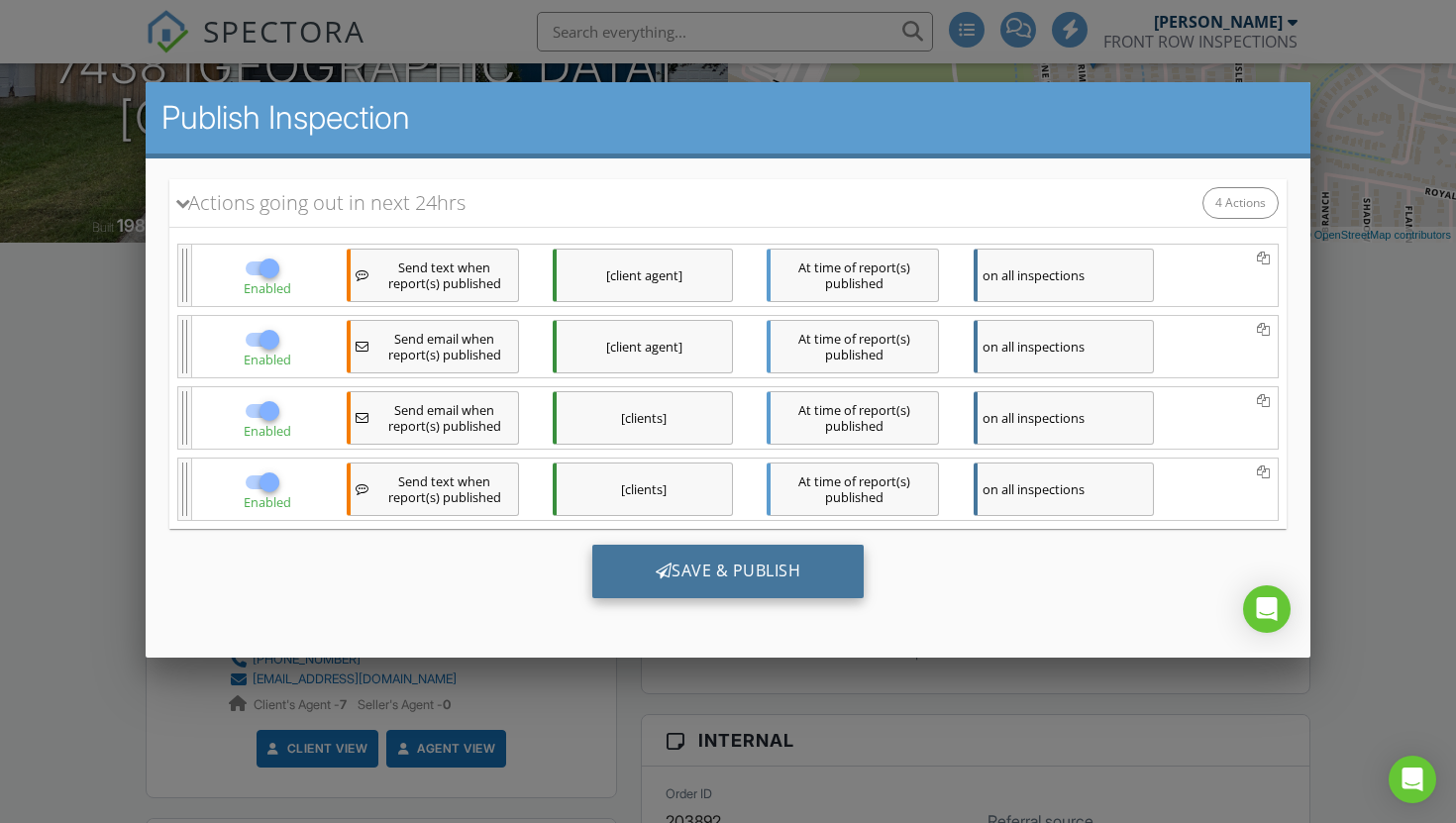 click on "Save & Publish" at bounding box center [728, 571] 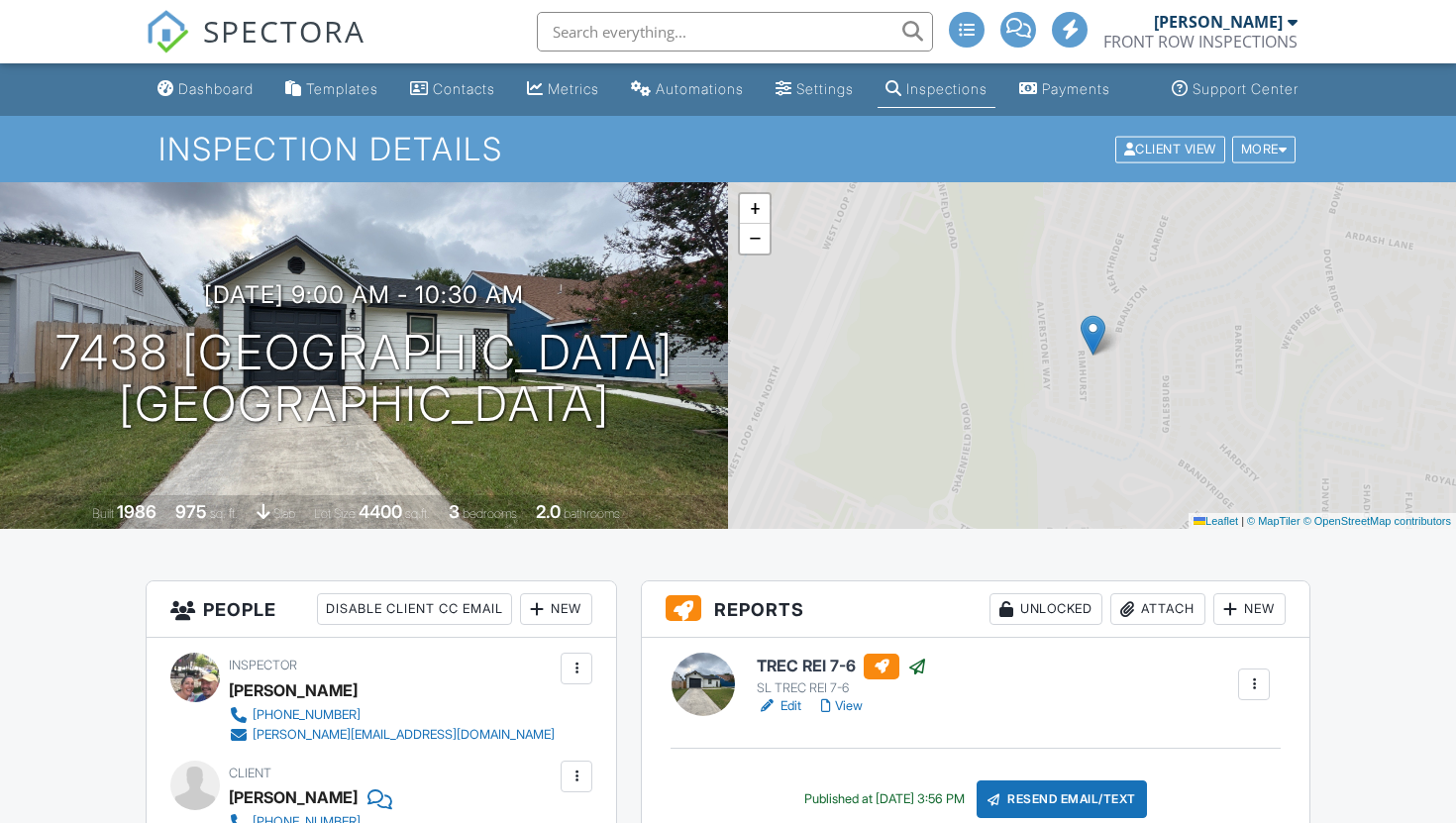 scroll, scrollTop: 0, scrollLeft: 0, axis: both 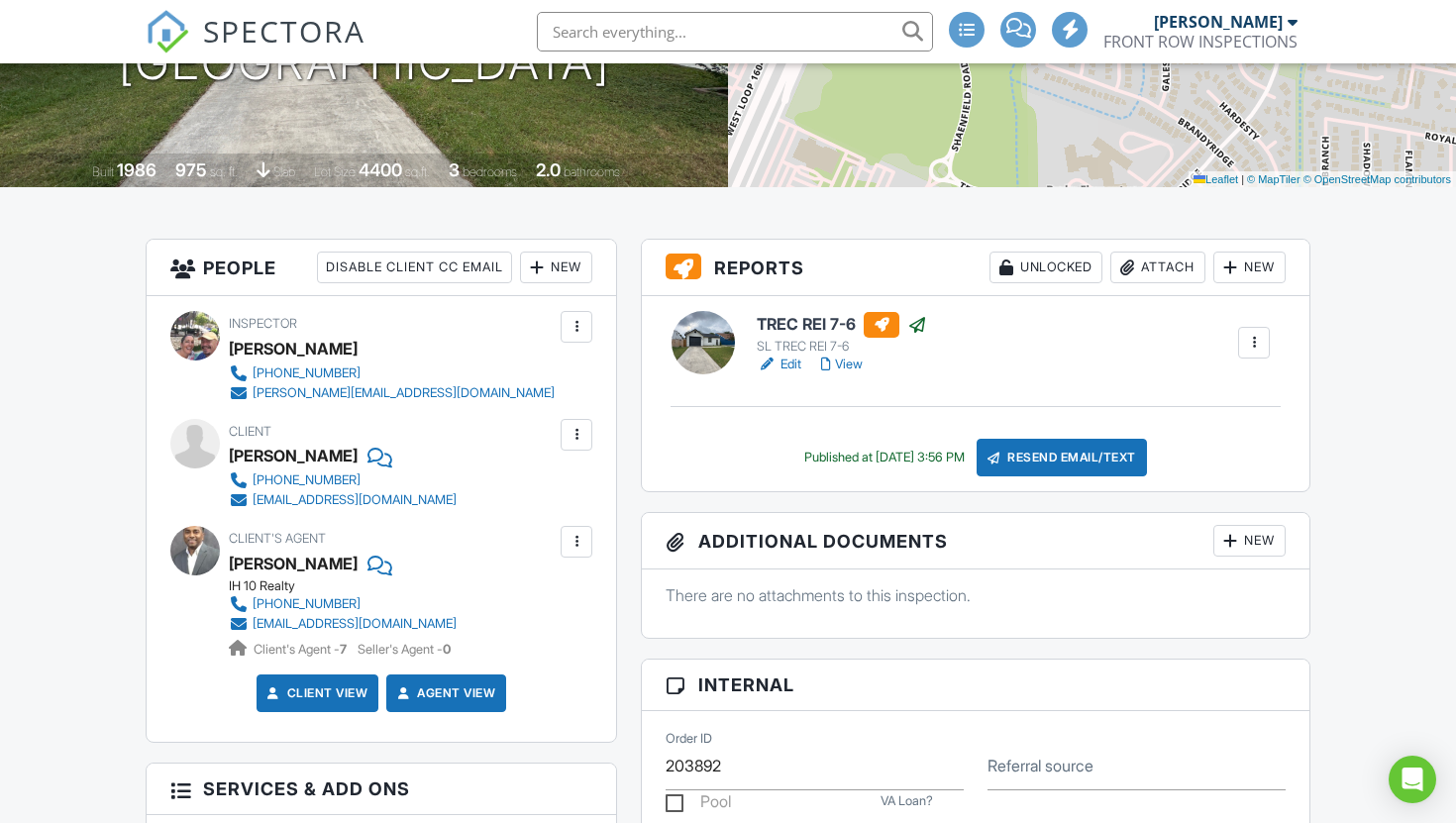 click at bounding box center [576, 435] 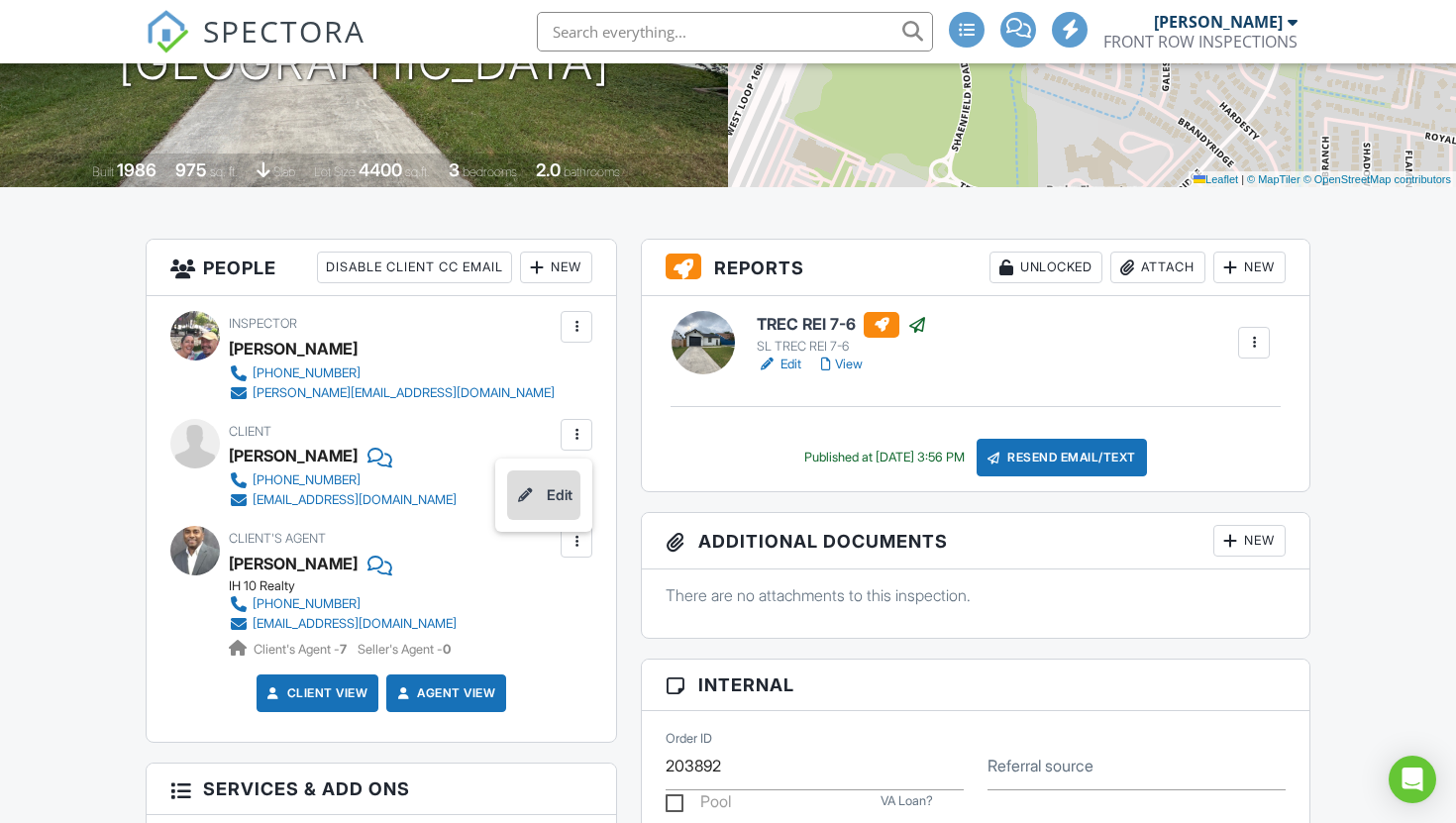 click on "Edit" at bounding box center [544, 495] 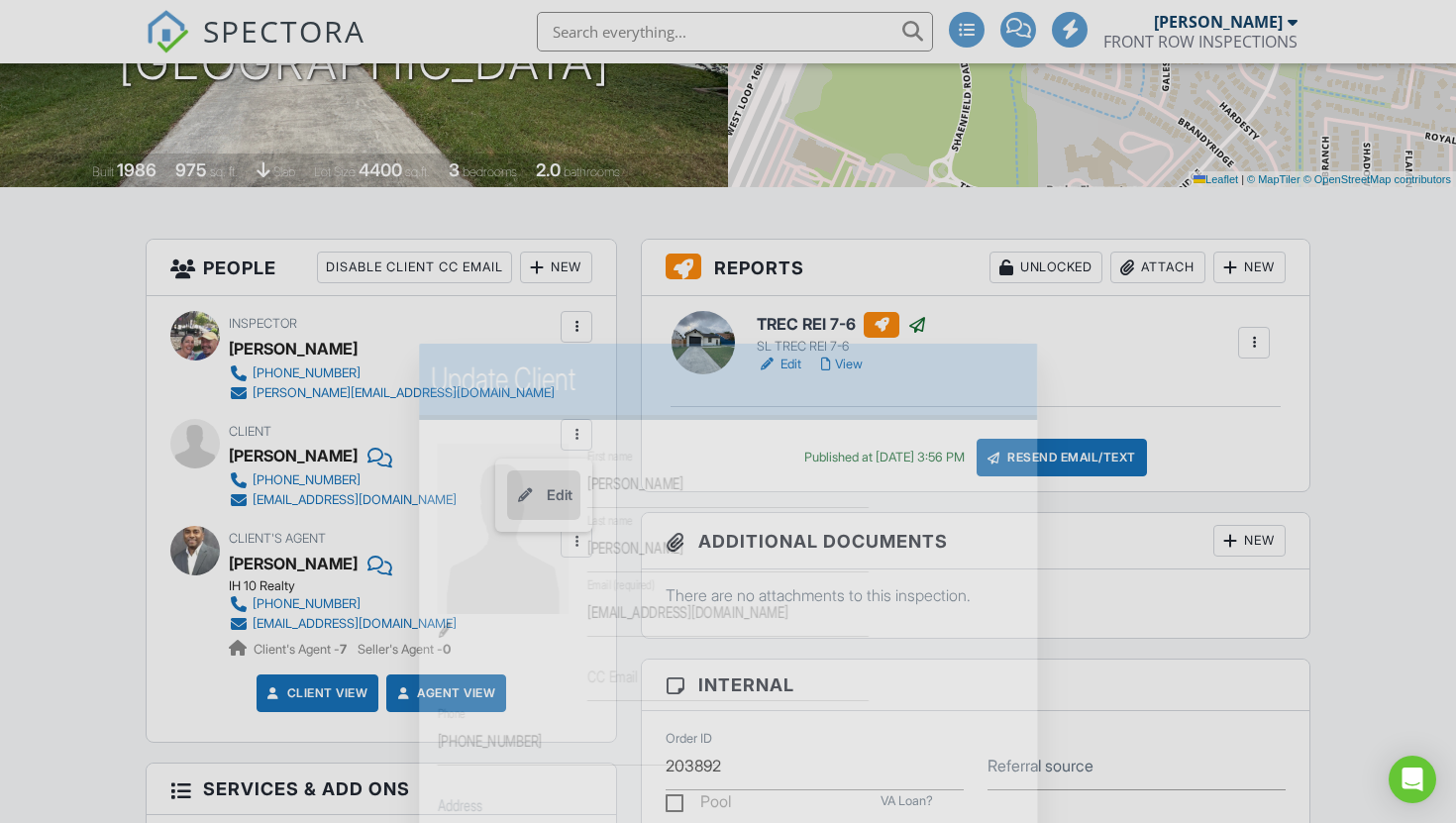 scroll, scrollTop: 1, scrollLeft: 0, axis: vertical 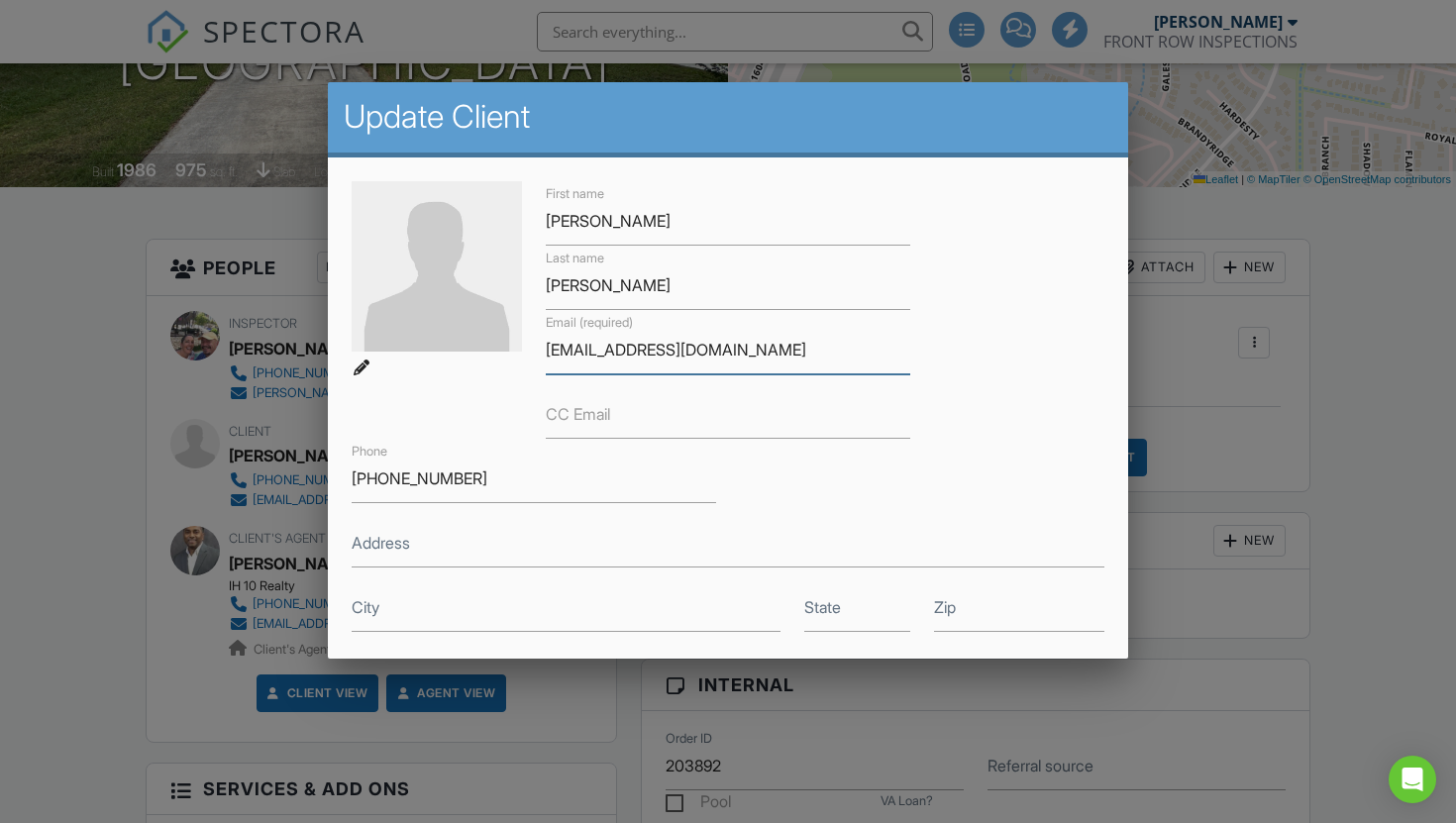 drag, startPoint x: 744, startPoint y: 355, endPoint x: 664, endPoint y: 346, distance: 80.50466 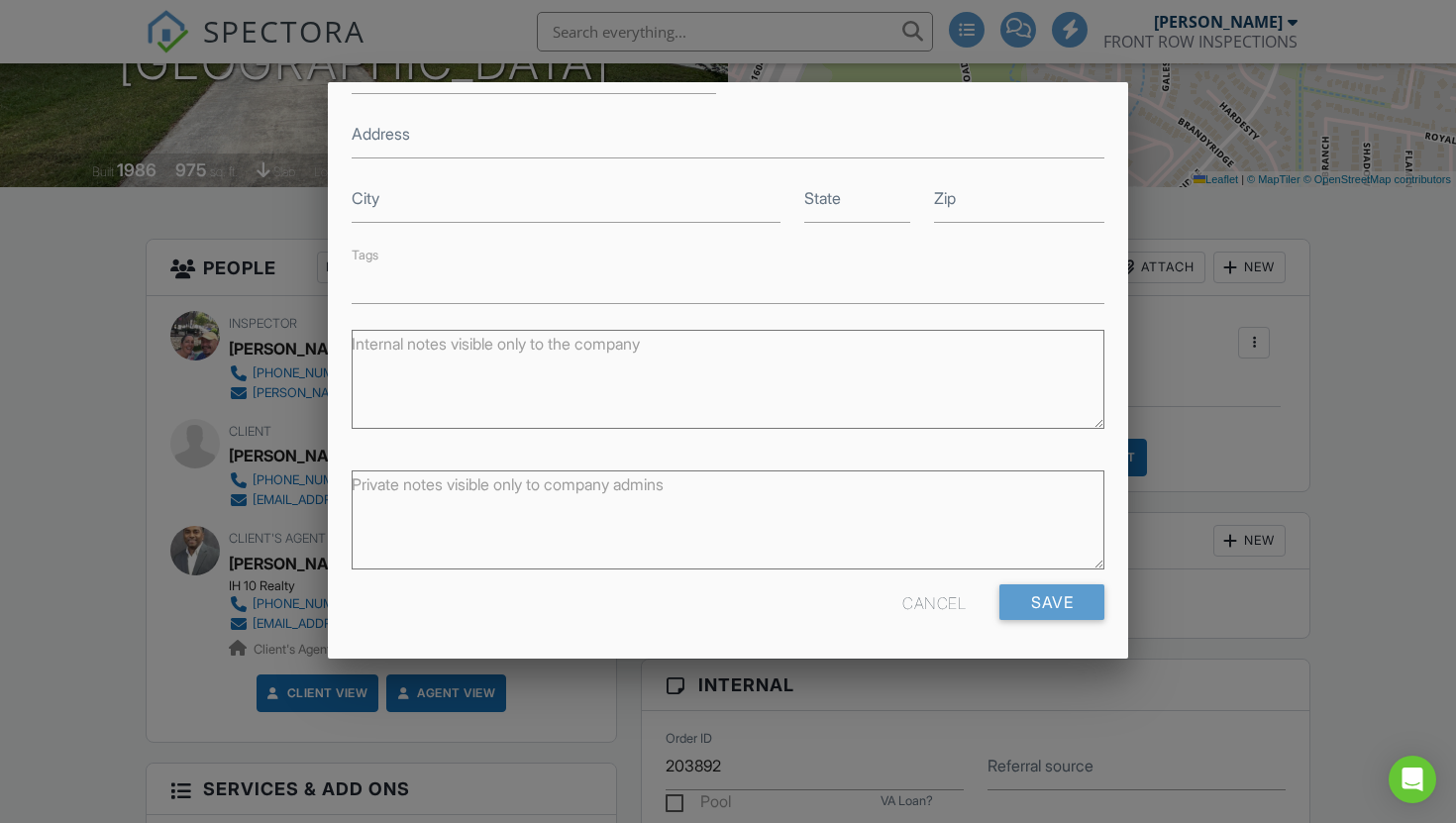 click at bounding box center (728, 415) 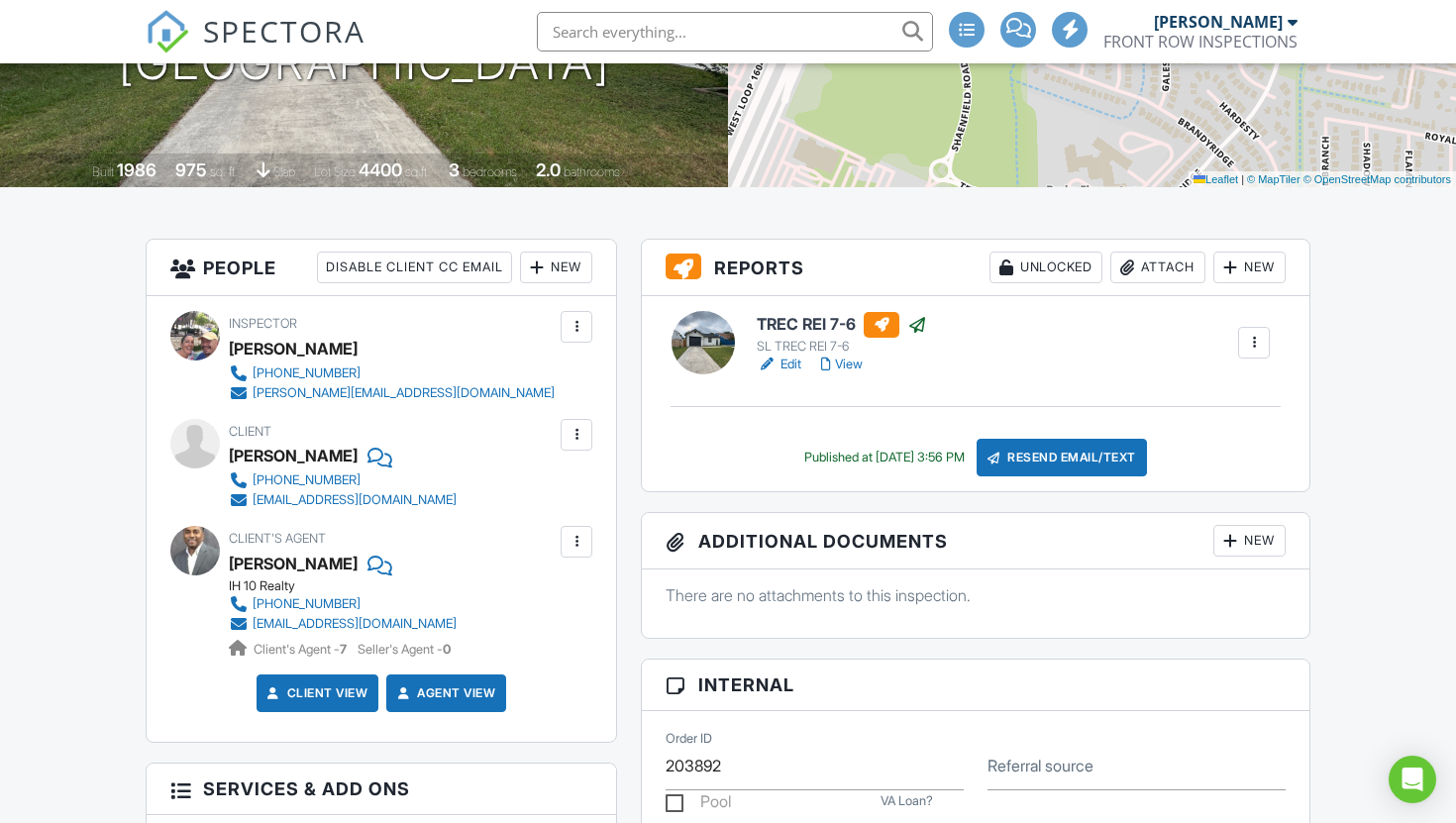 click at bounding box center [576, 542] 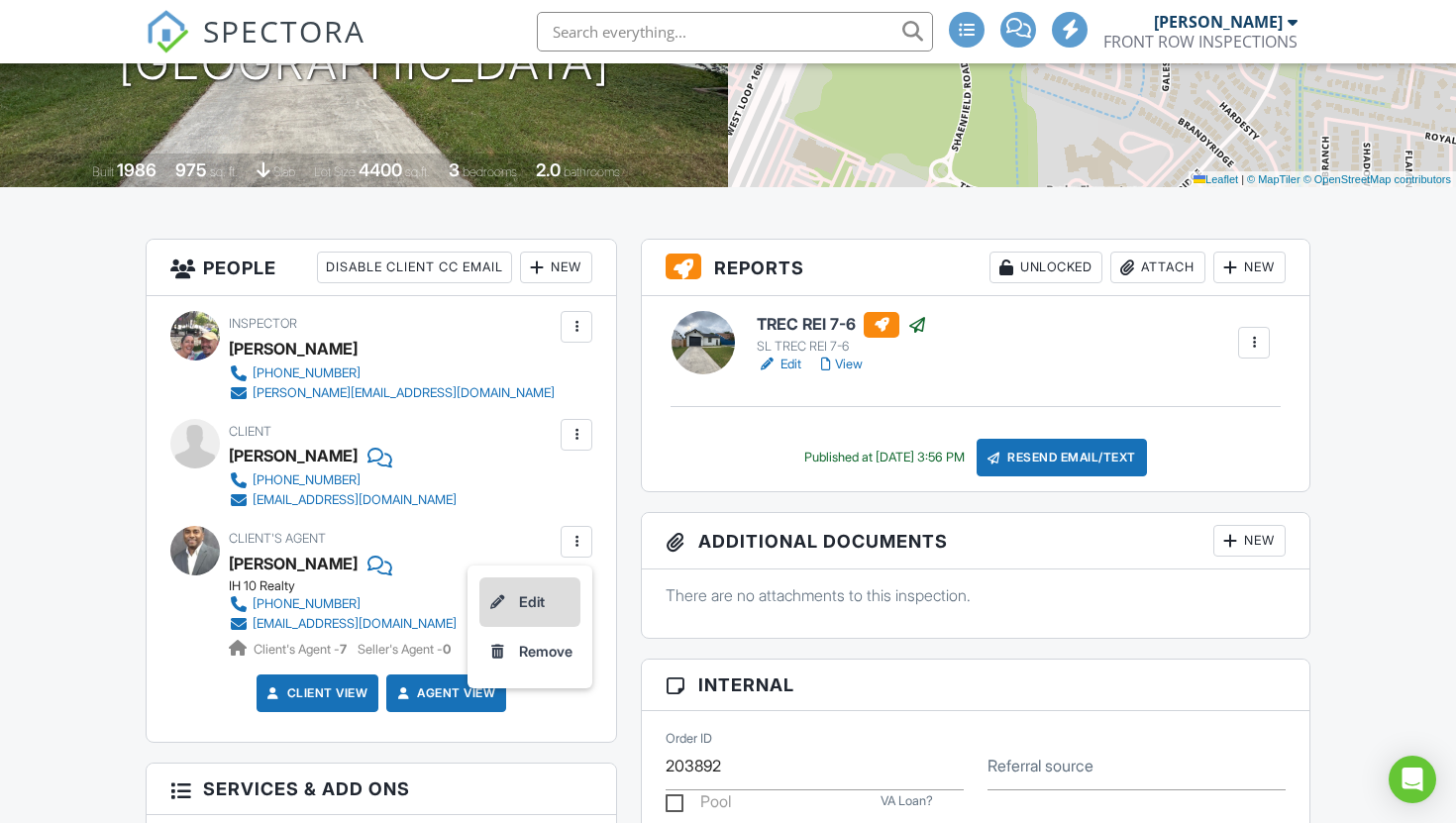 click on "Edit" at bounding box center [530, 602] 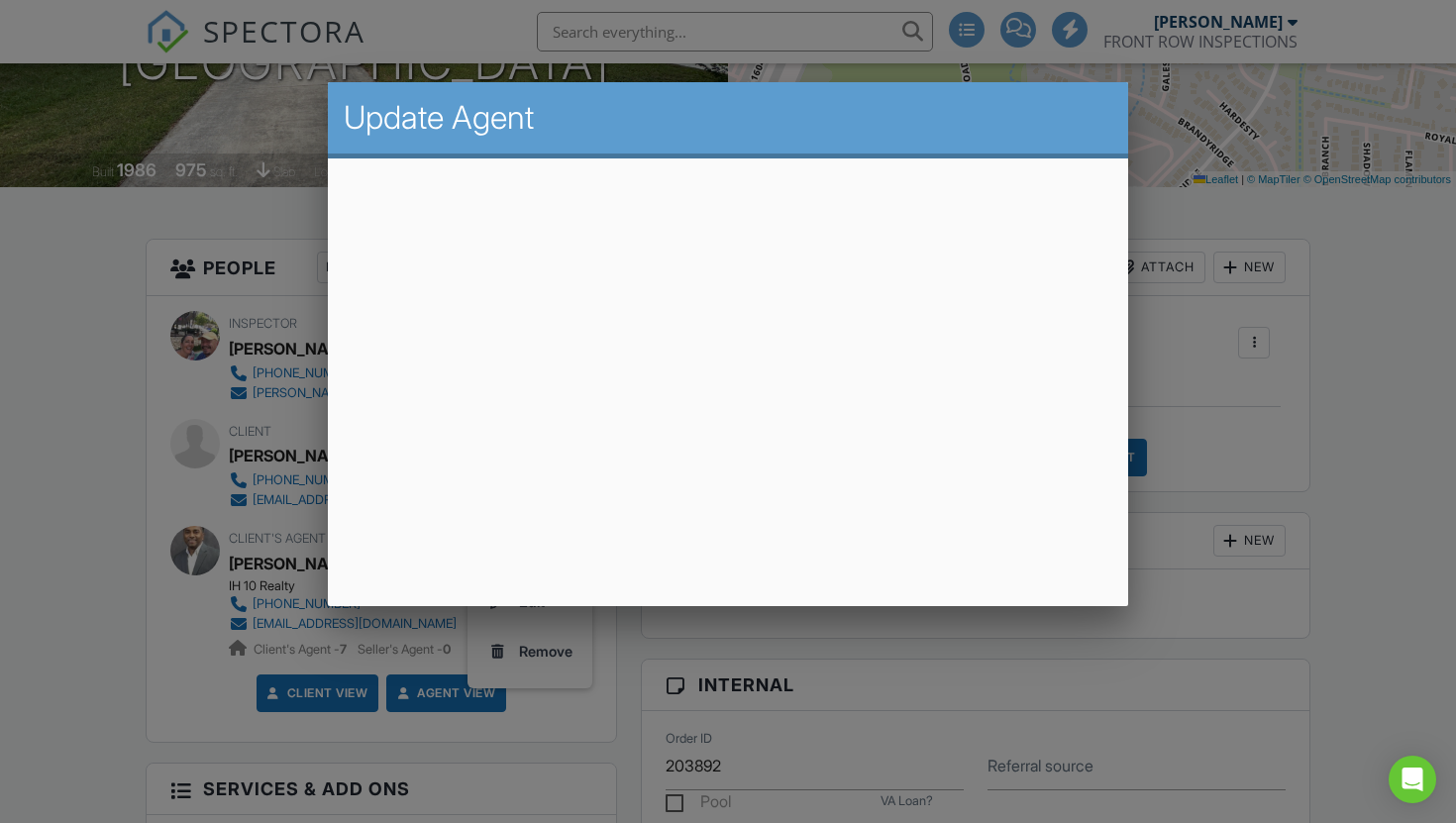click at bounding box center (728, 415) 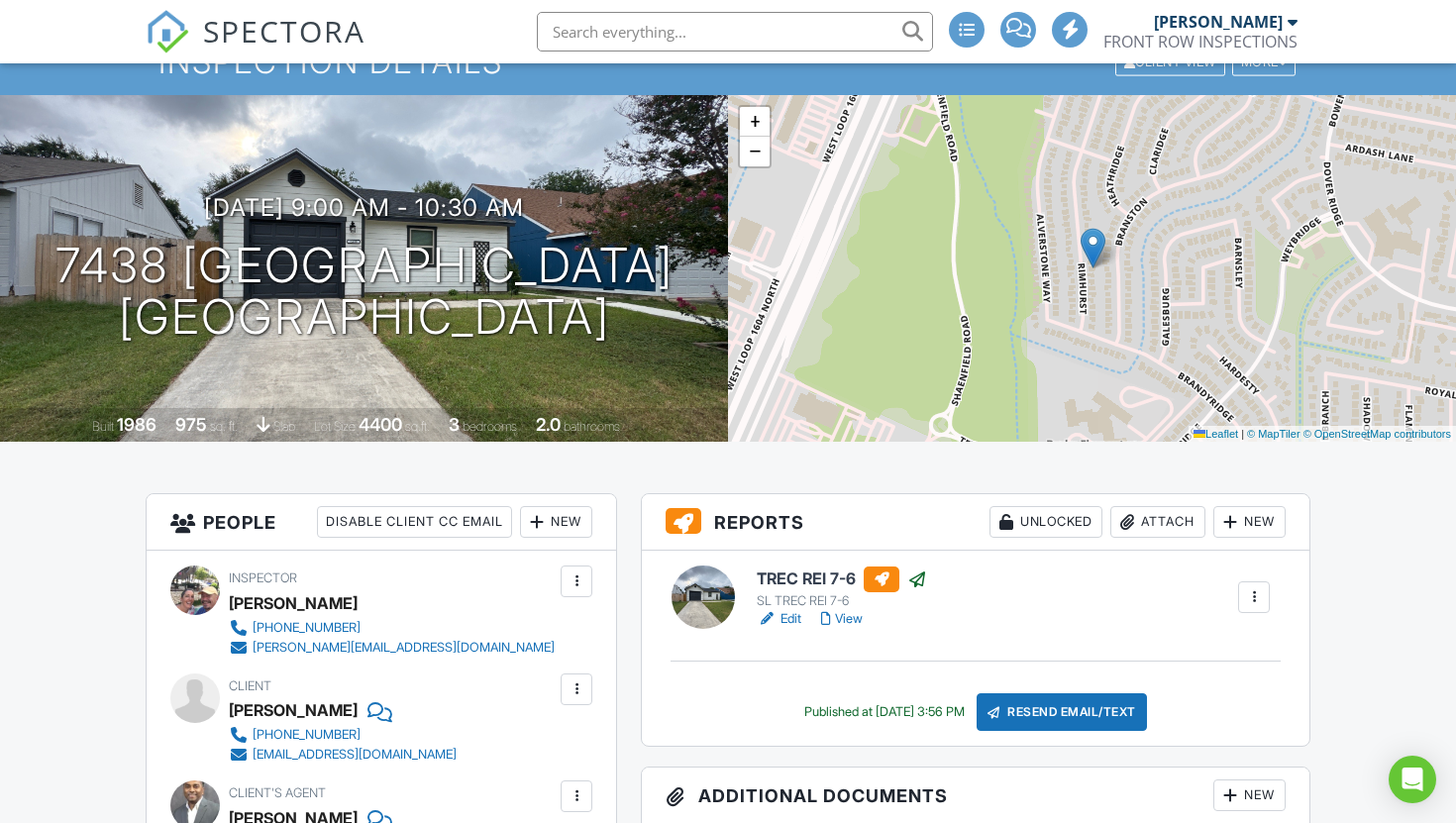 scroll, scrollTop: 0, scrollLeft: 0, axis: both 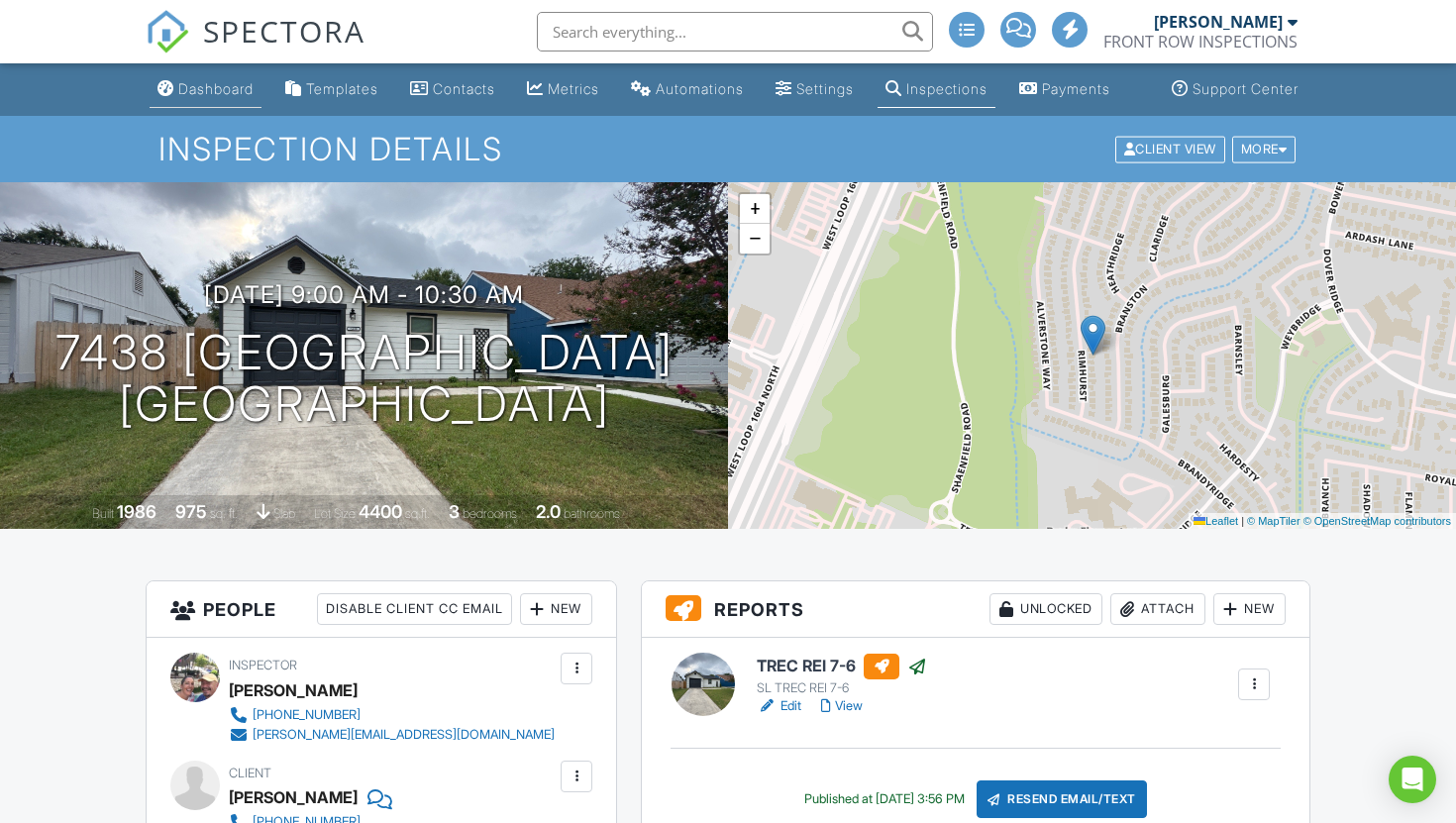 click on "Dashboard" at bounding box center (216, 88) 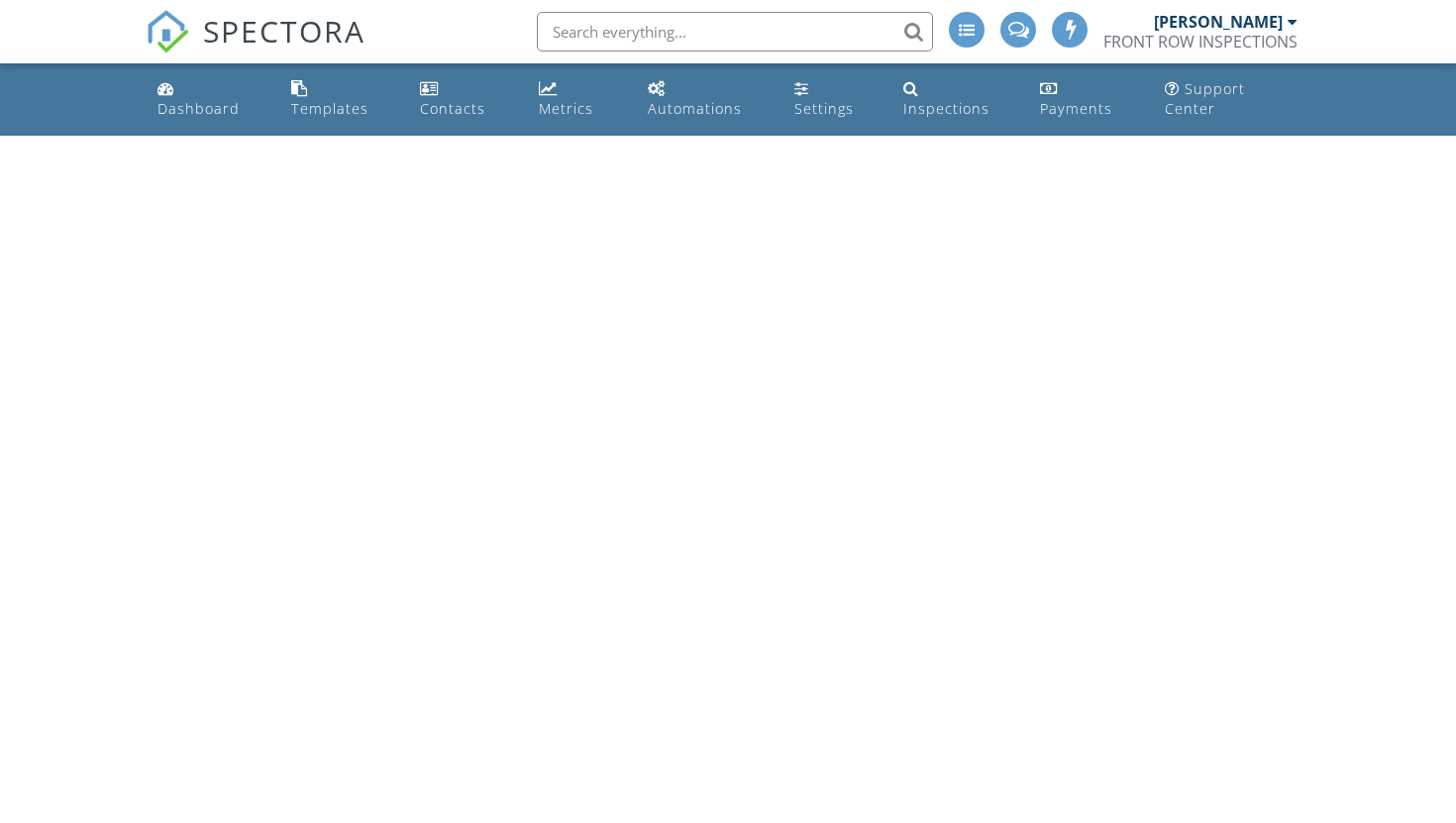 scroll, scrollTop: 0, scrollLeft: 0, axis: both 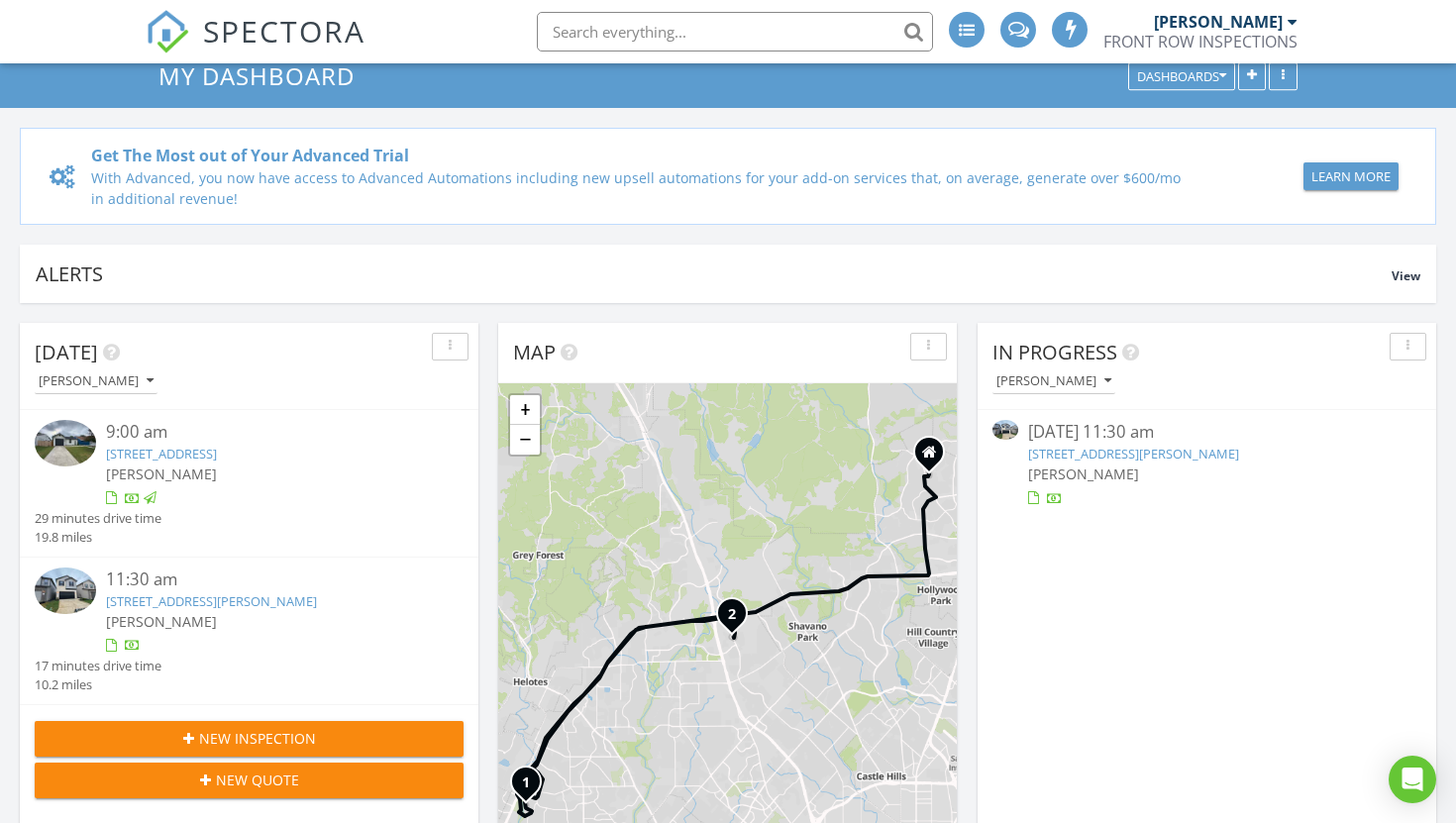 click on "[STREET_ADDRESS][PERSON_NAME]" at bounding box center (1133, 454) 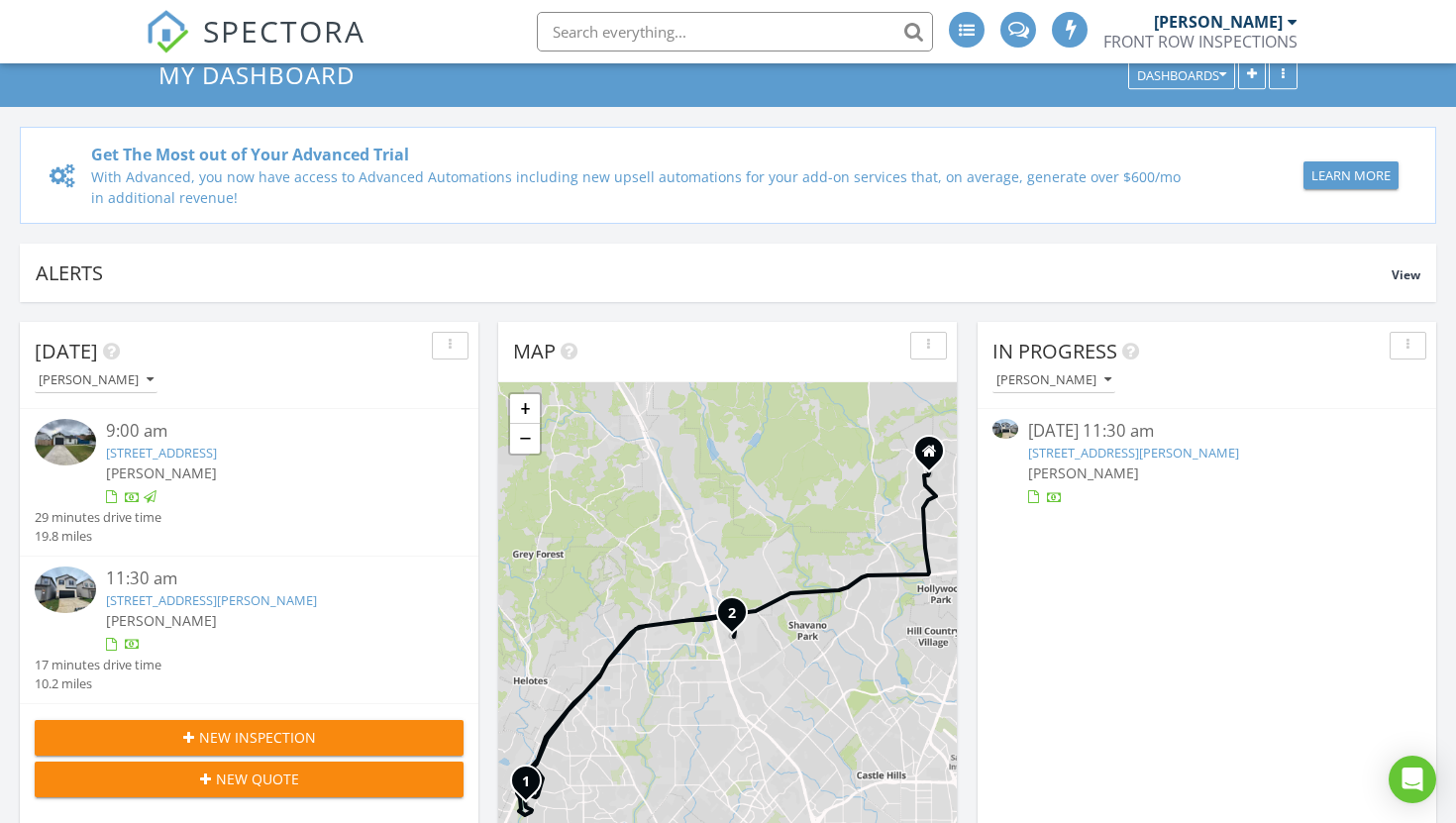 scroll, scrollTop: 90, scrollLeft: 0, axis: vertical 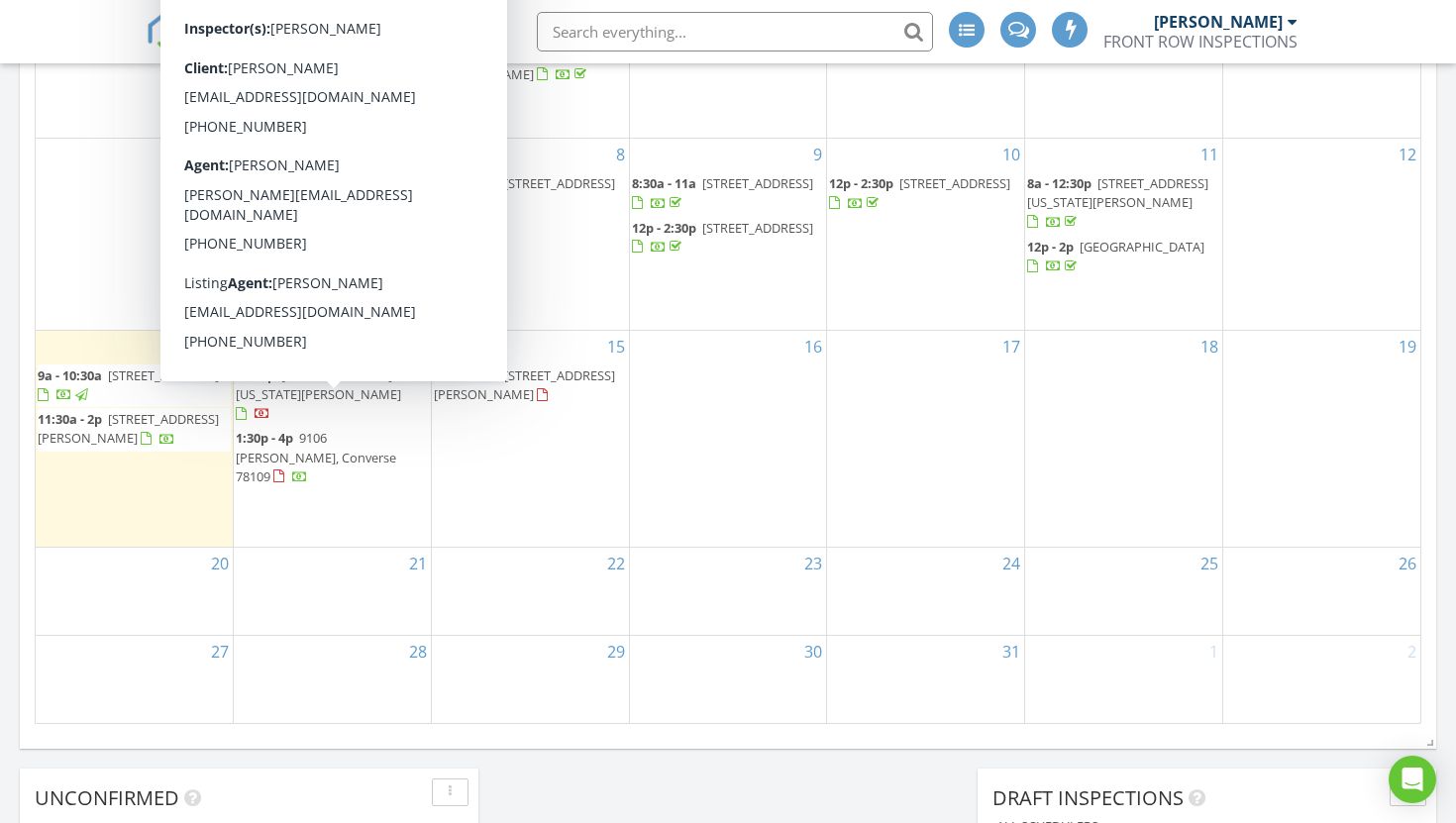 click on "9106 [PERSON_NAME], Converse 78109" at bounding box center (316, 457) 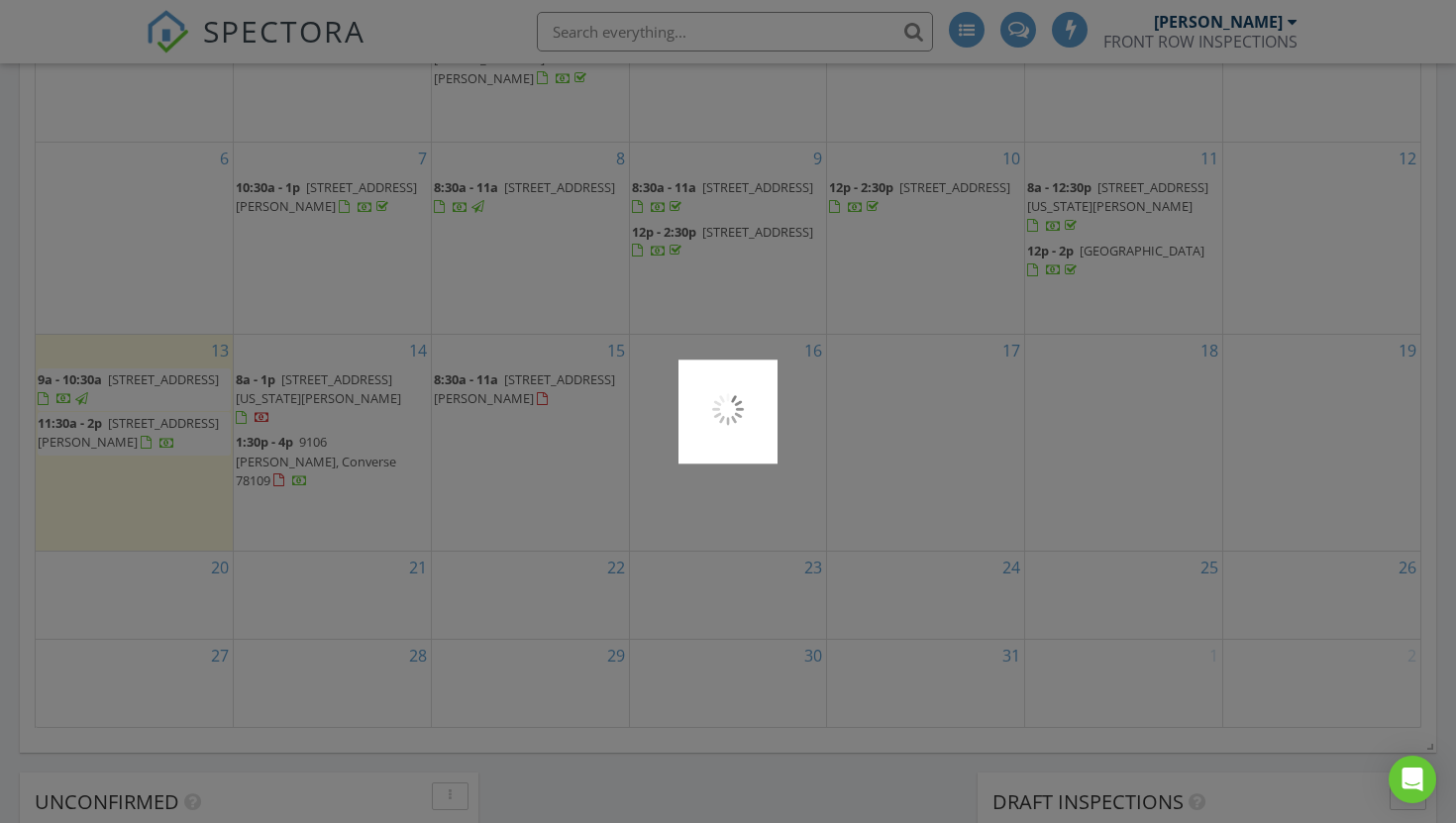 scroll, scrollTop: 1233, scrollLeft: 0, axis: vertical 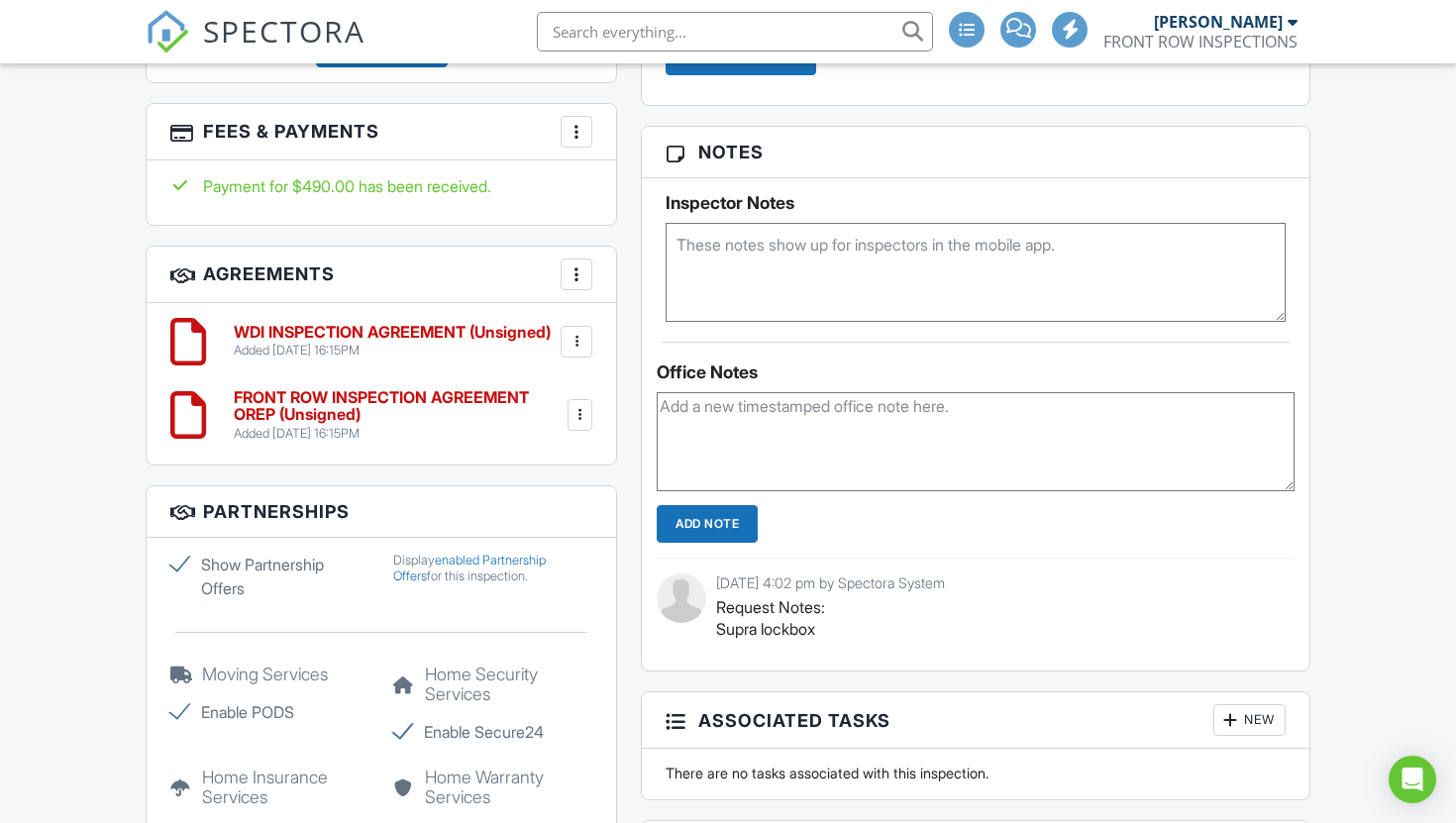 click at bounding box center (576, 342) 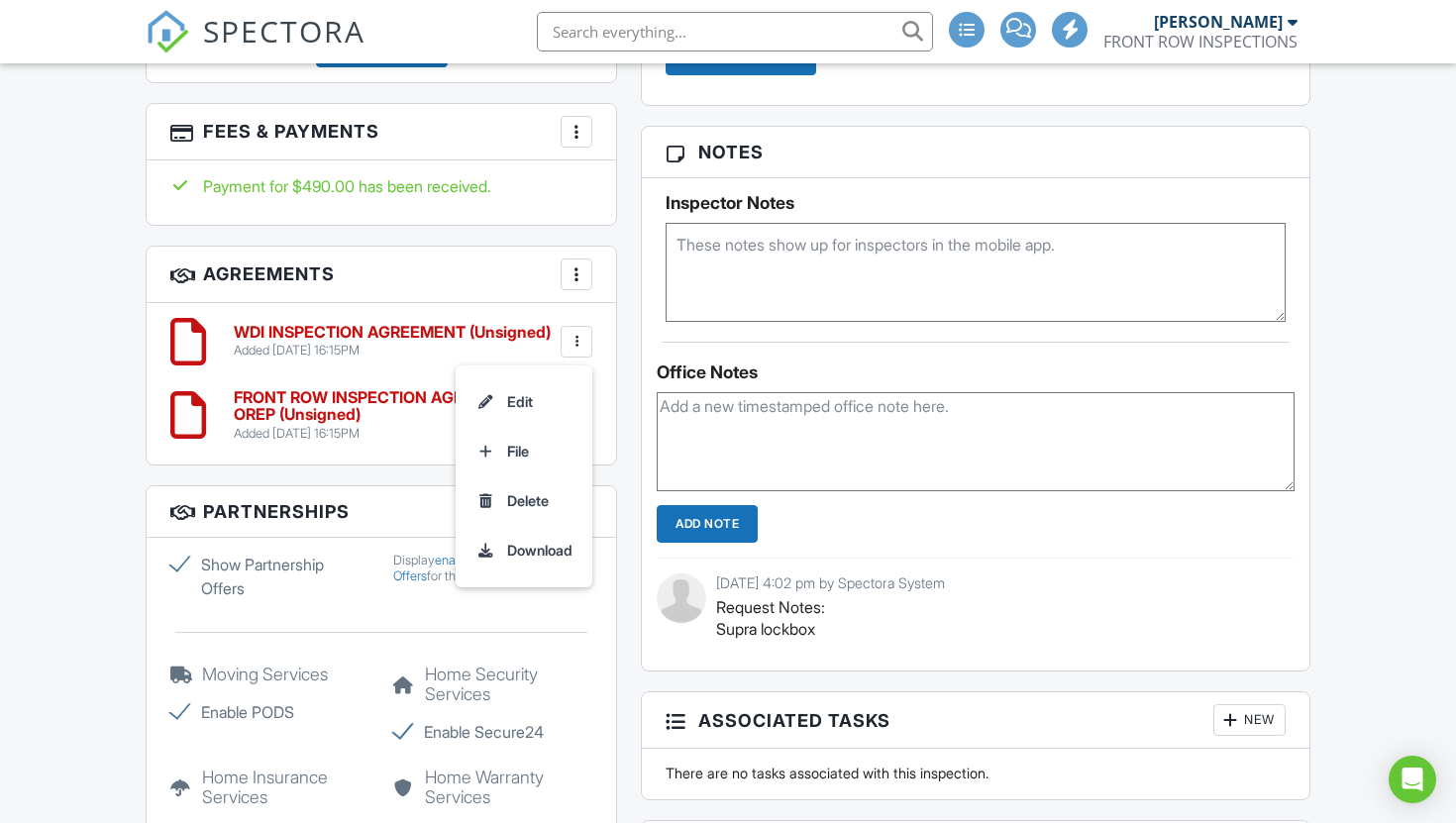 click on "Notes" at bounding box center (976, 153) 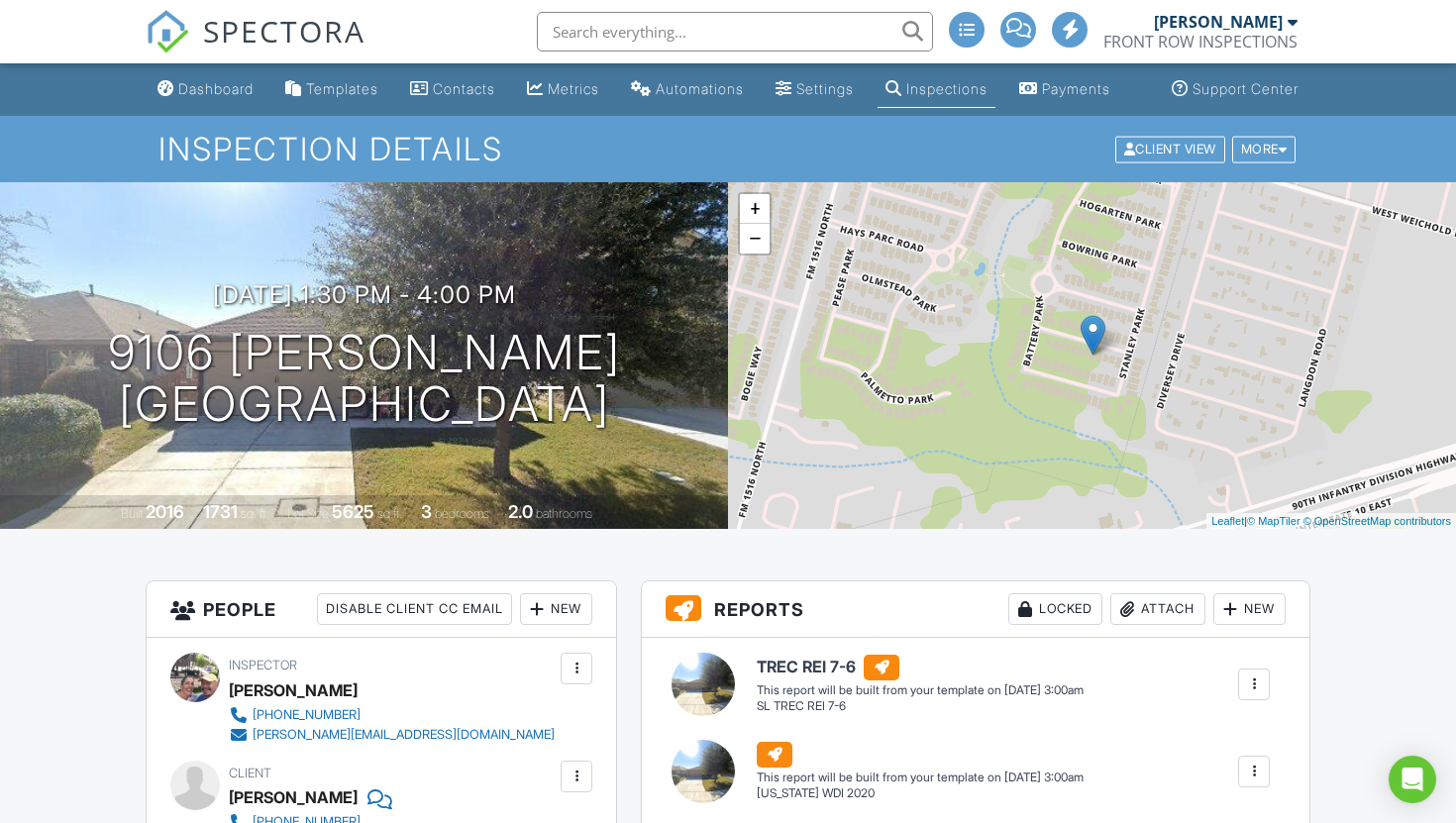scroll, scrollTop: 35, scrollLeft: 0, axis: vertical 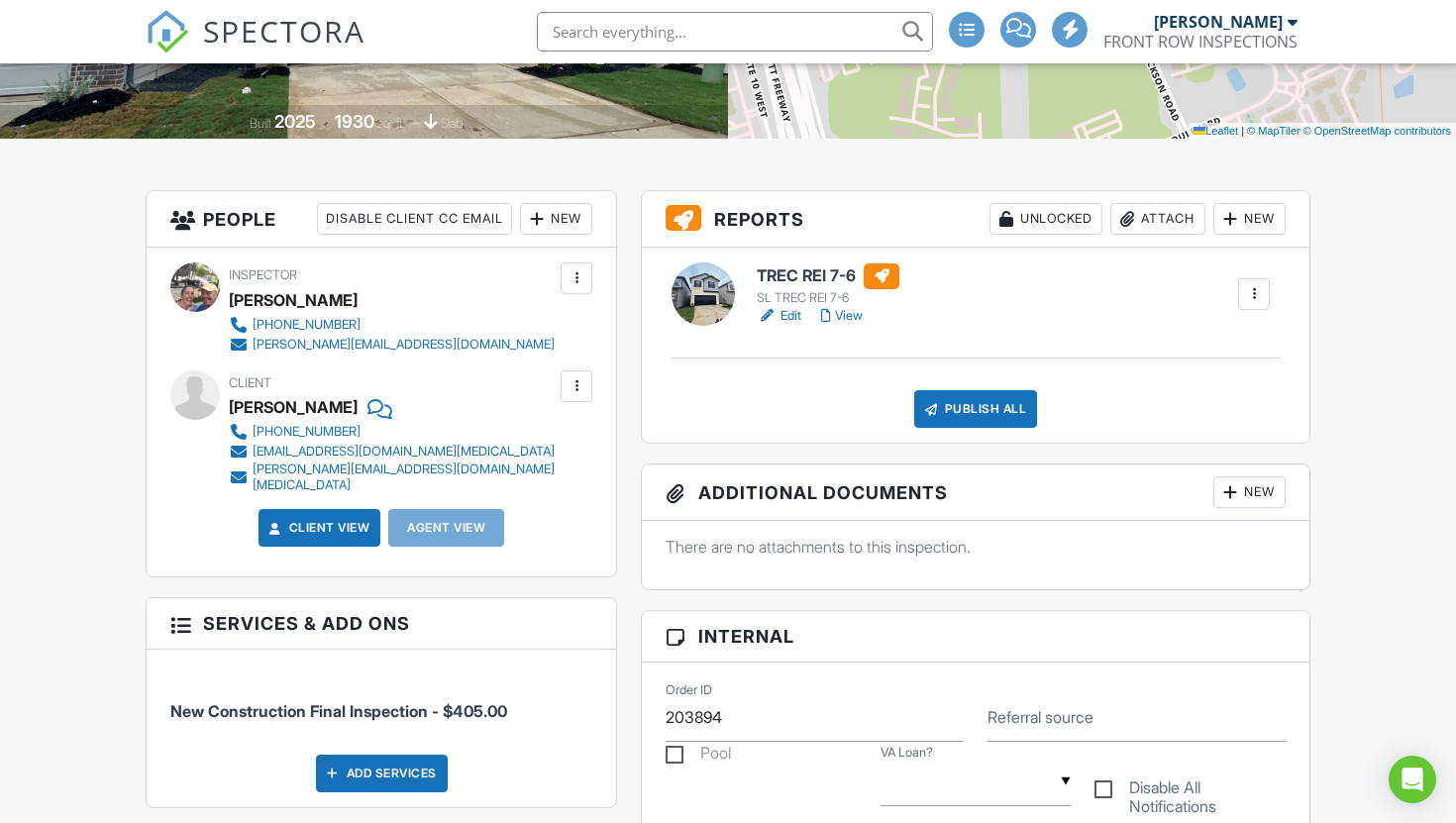 click on "Edit" at bounding box center [779, 316] 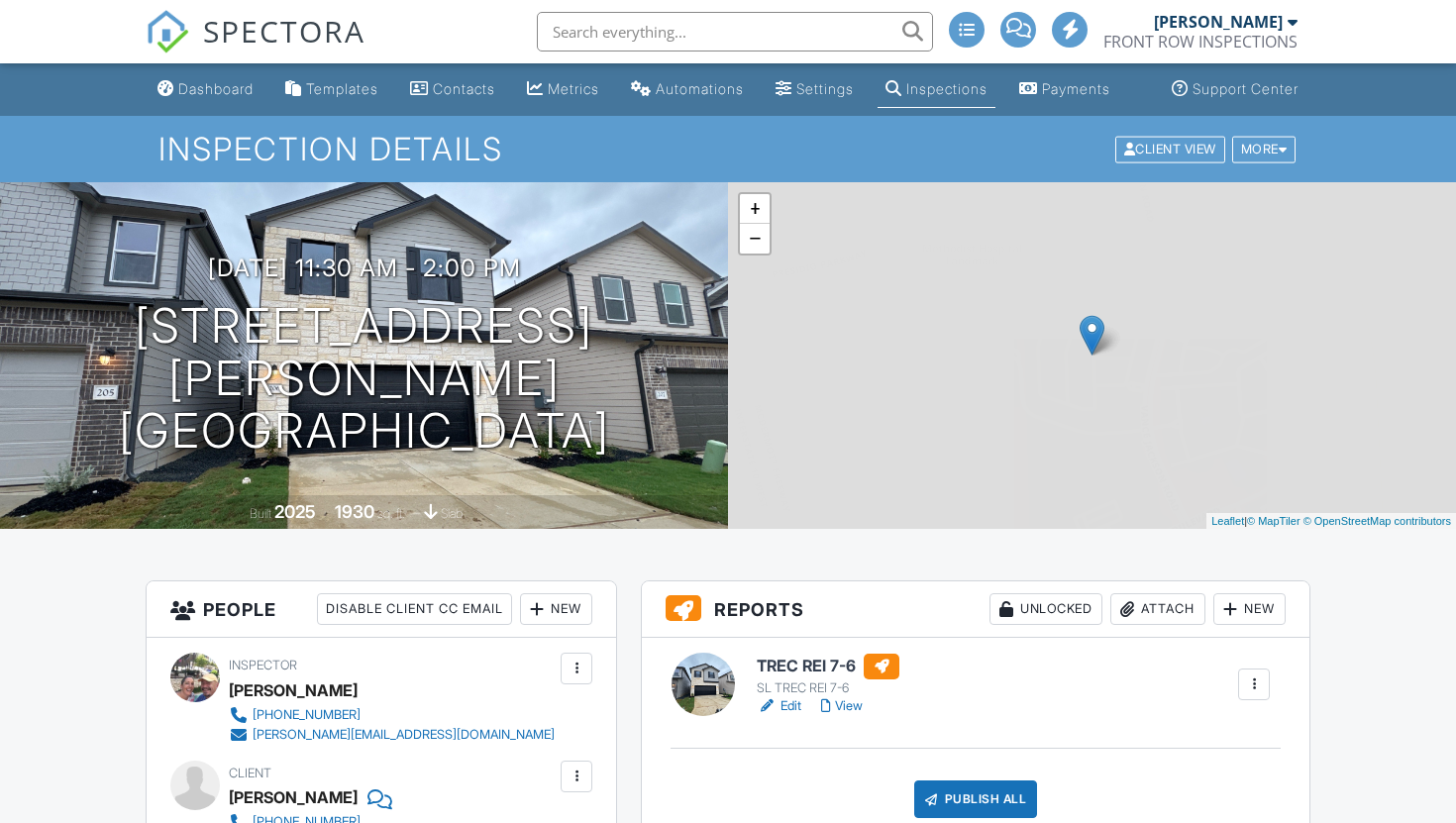 scroll, scrollTop: 0, scrollLeft: 0, axis: both 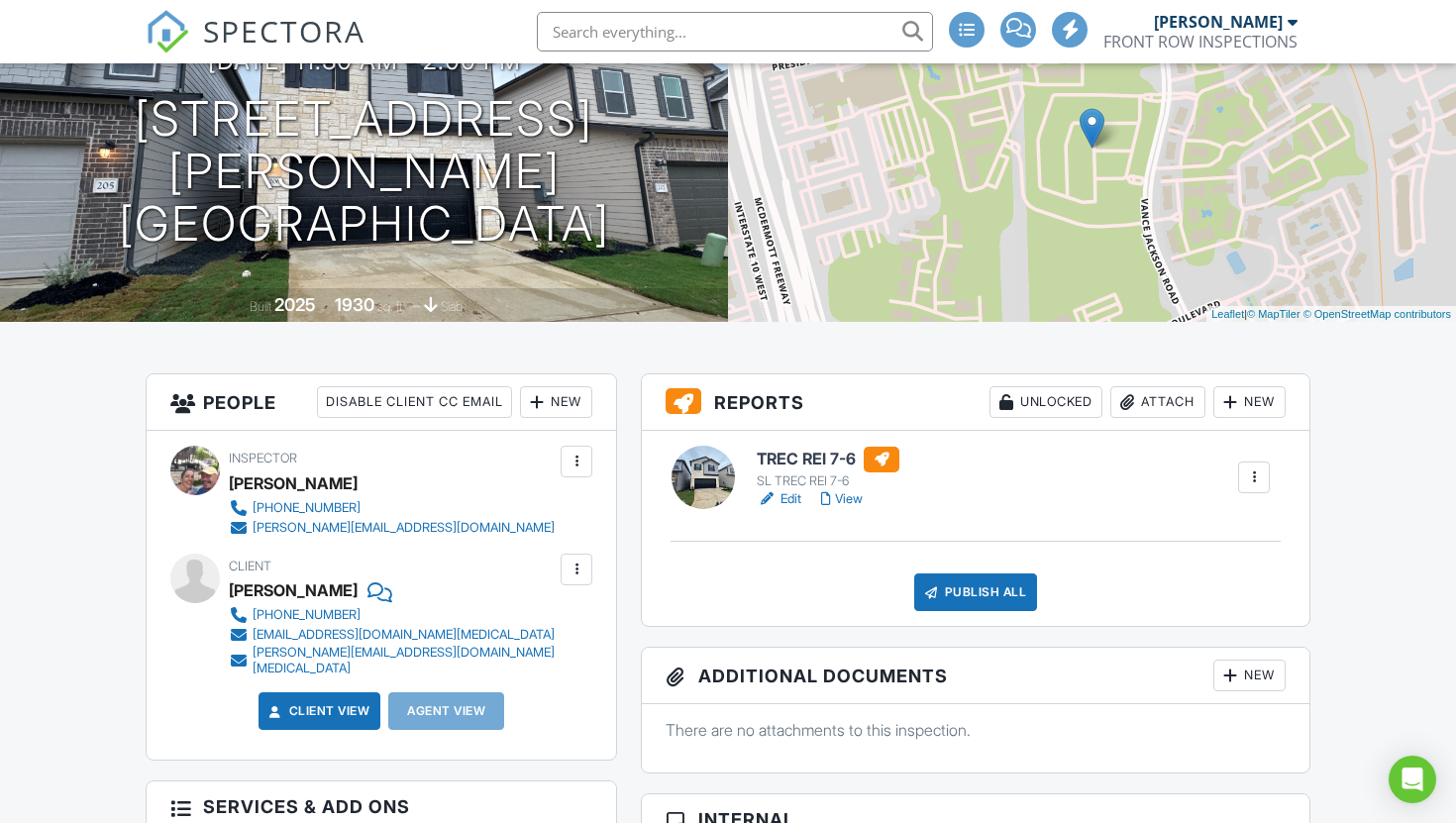 click on "Publish All" at bounding box center (976, 592) 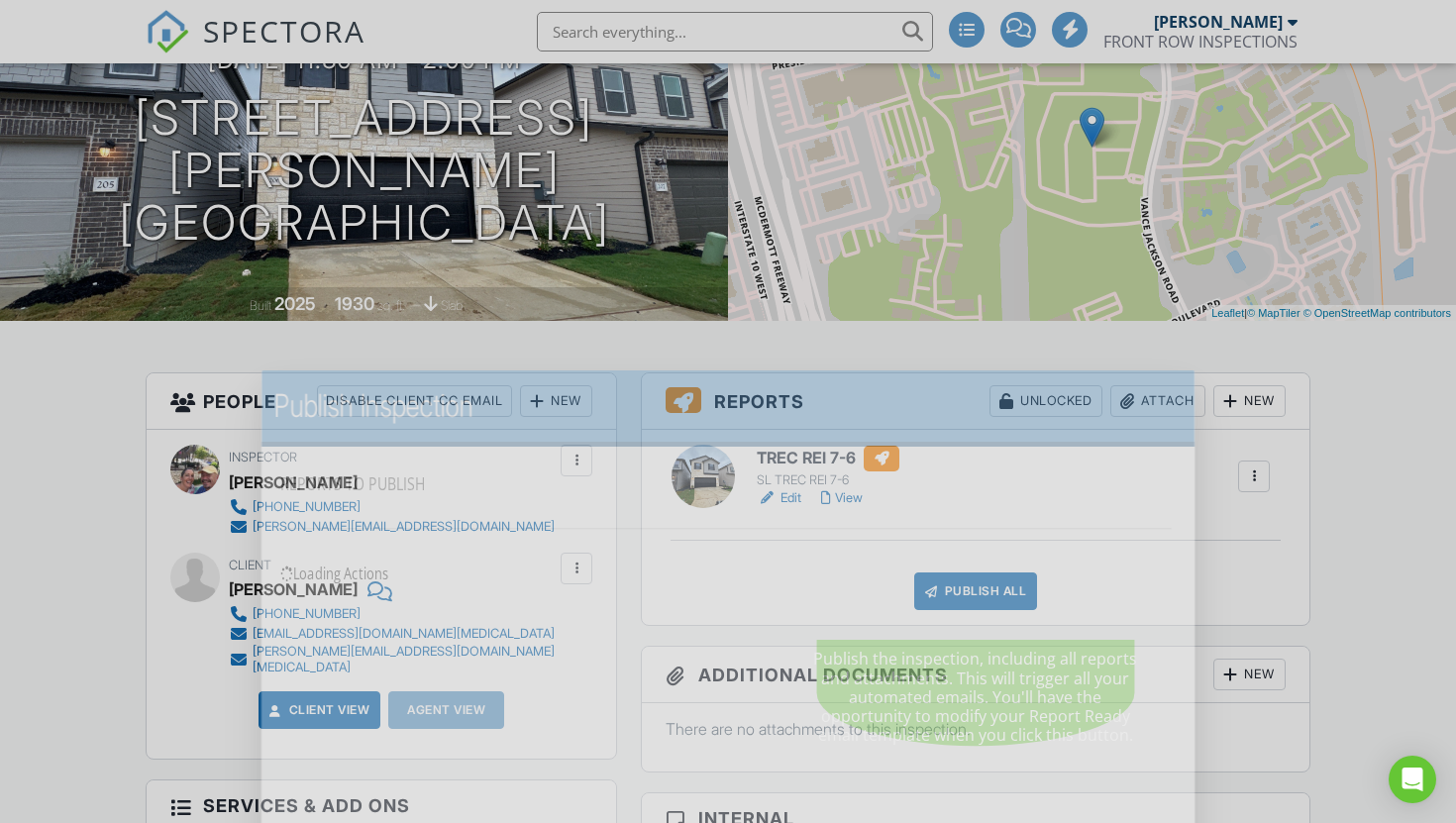 scroll, scrollTop: 0, scrollLeft: 0, axis: both 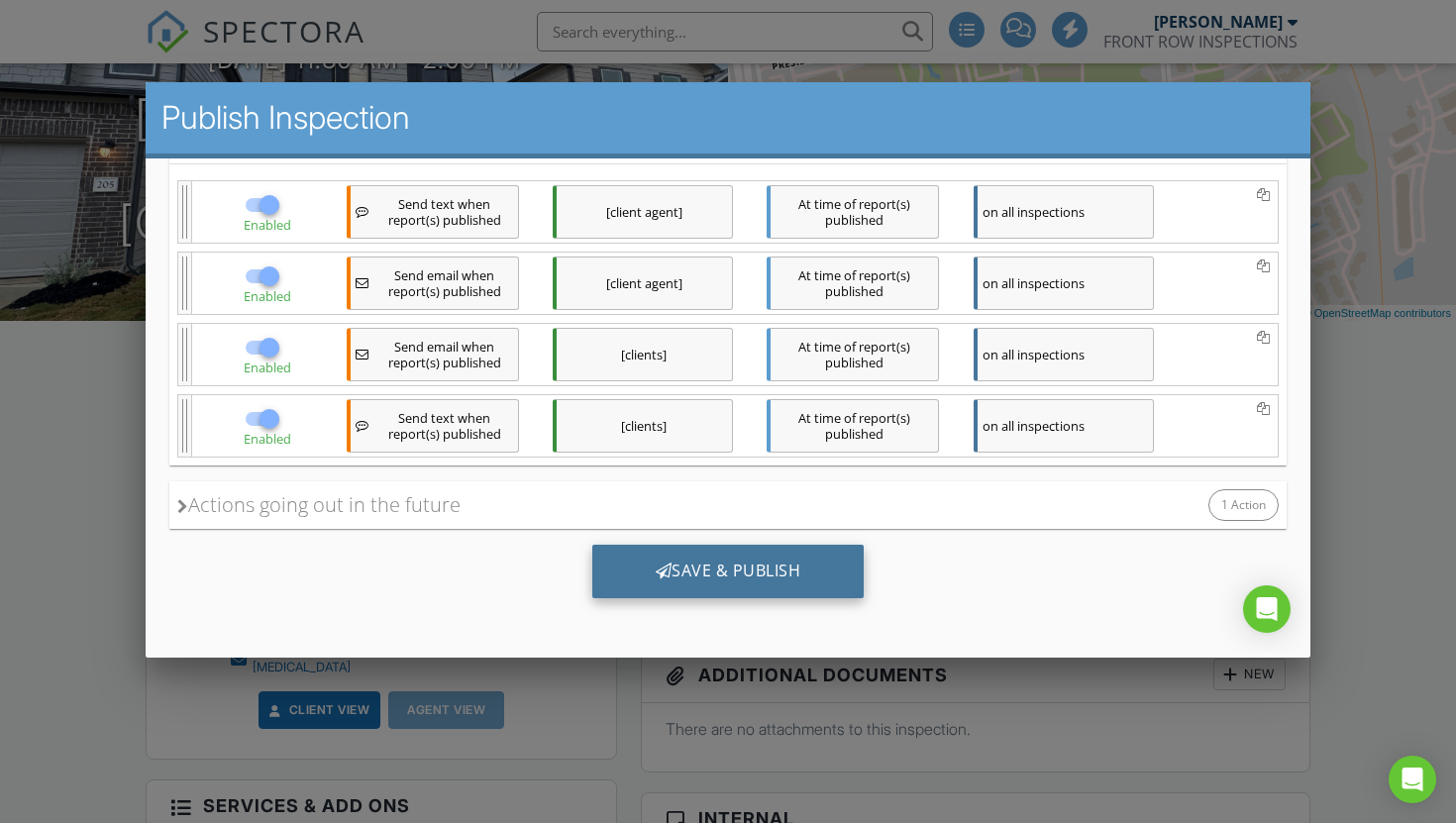 click on "Save & Publish" at bounding box center [728, 571] 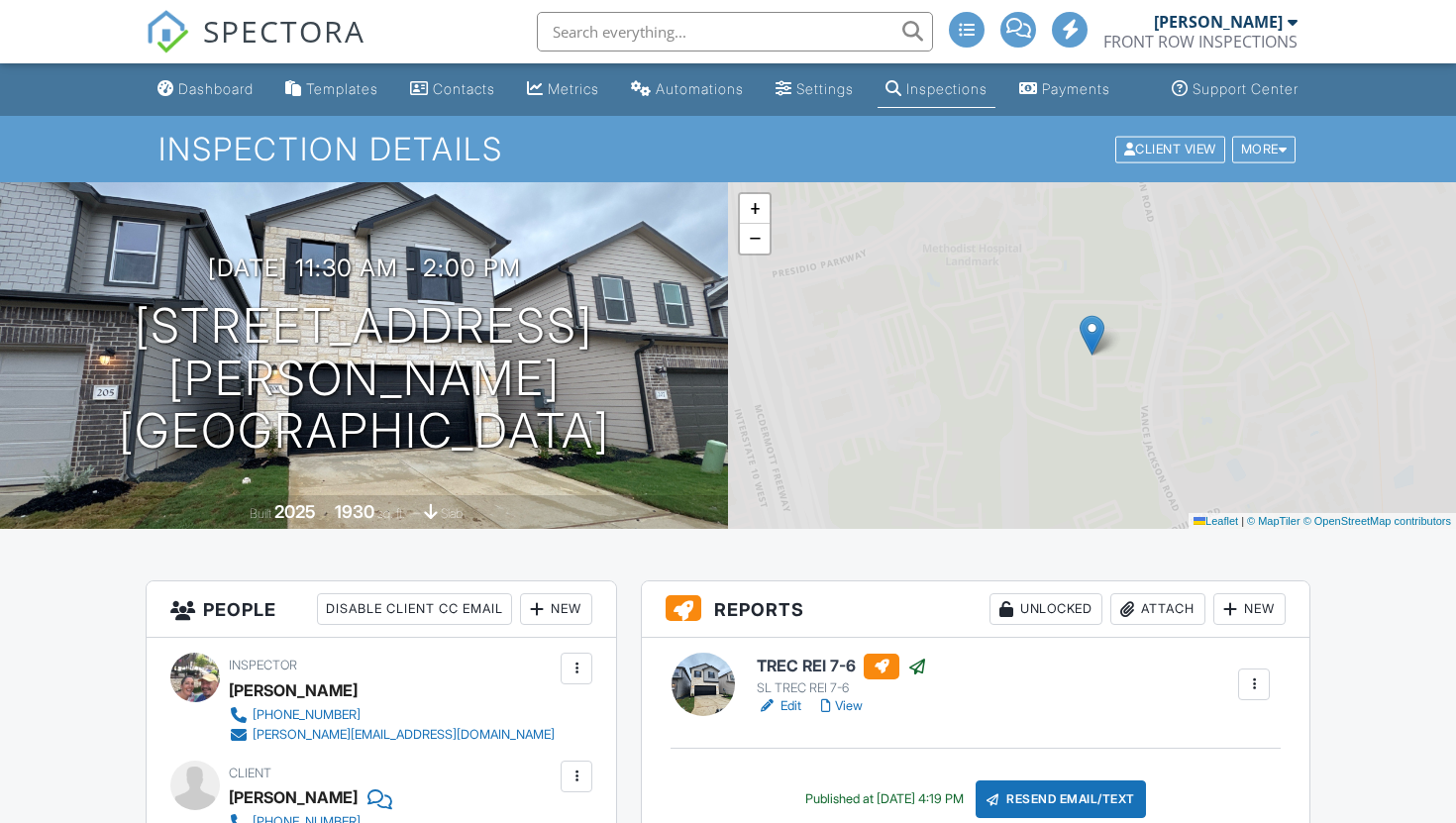 scroll, scrollTop: 0, scrollLeft: 0, axis: both 